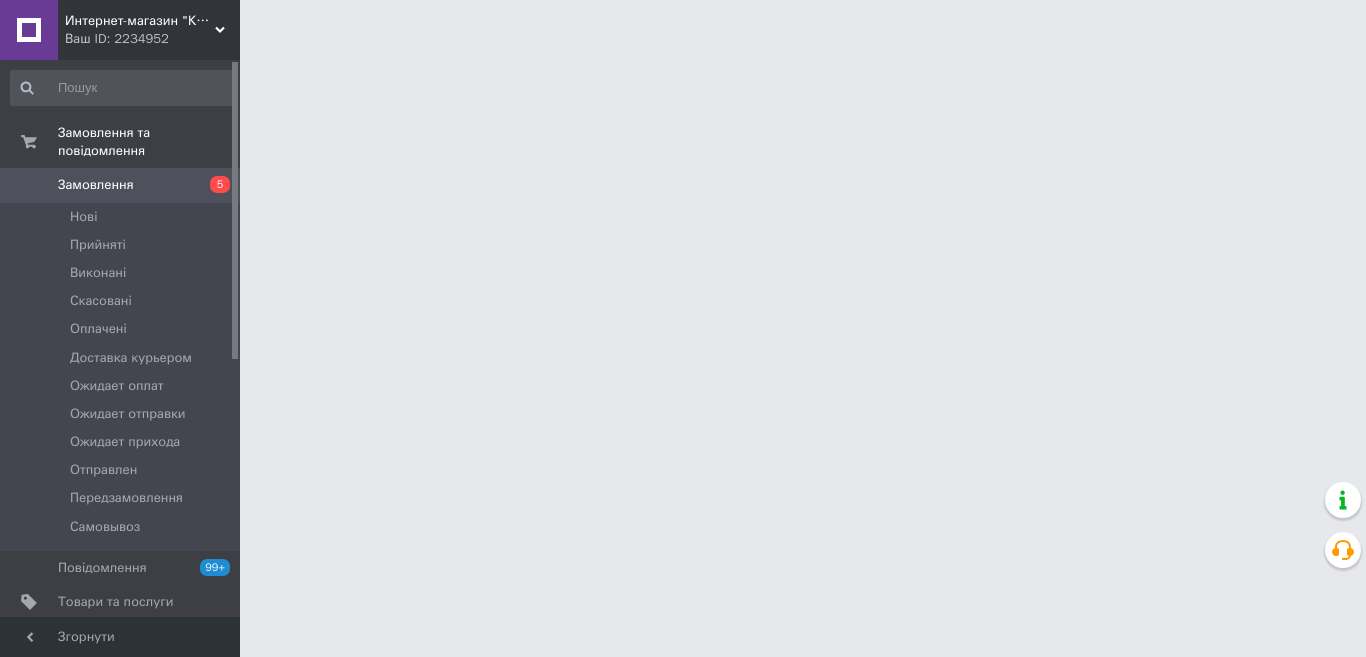 scroll, scrollTop: 0, scrollLeft: 0, axis: both 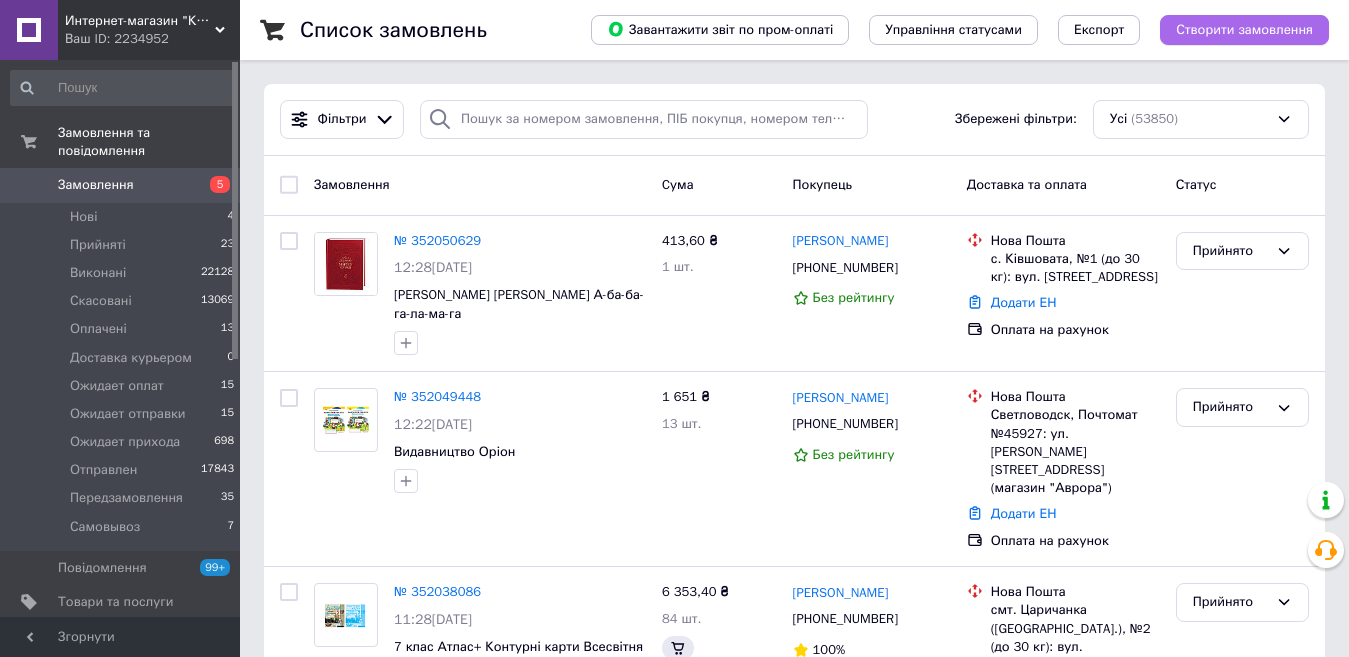 click on "Створити замовлення" at bounding box center (1244, 30) 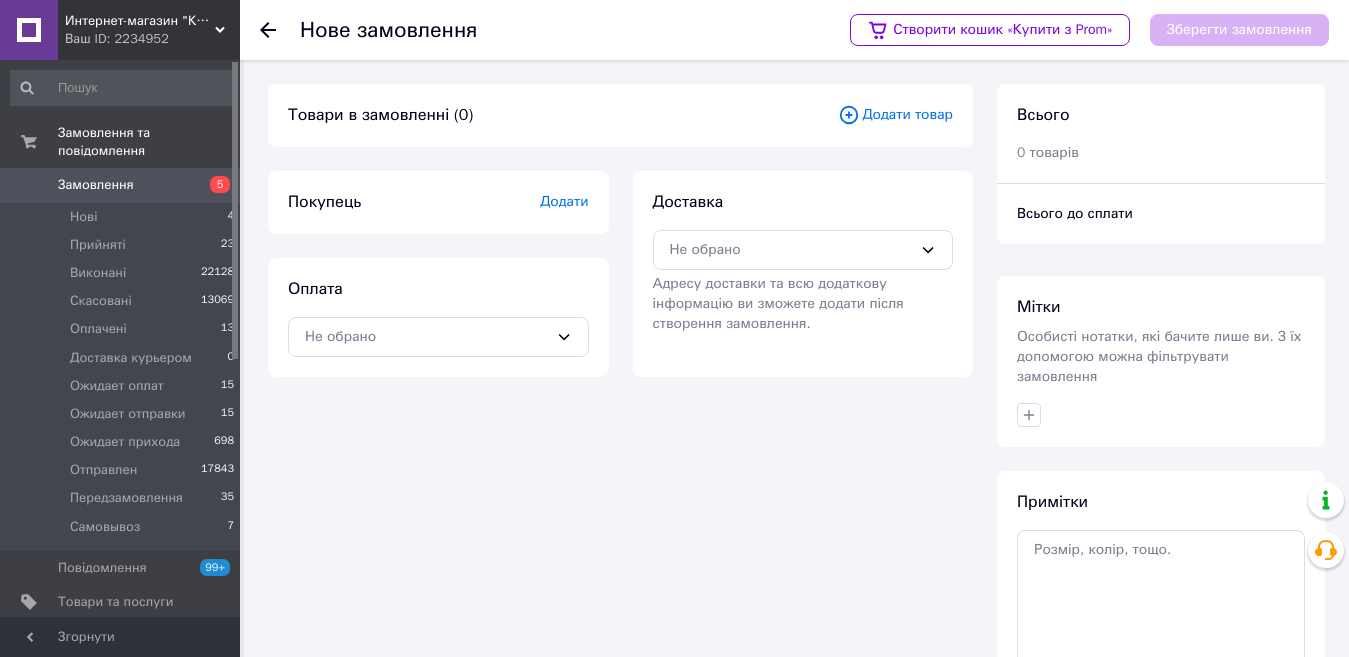 click on "Додати товар" at bounding box center (895, 115) 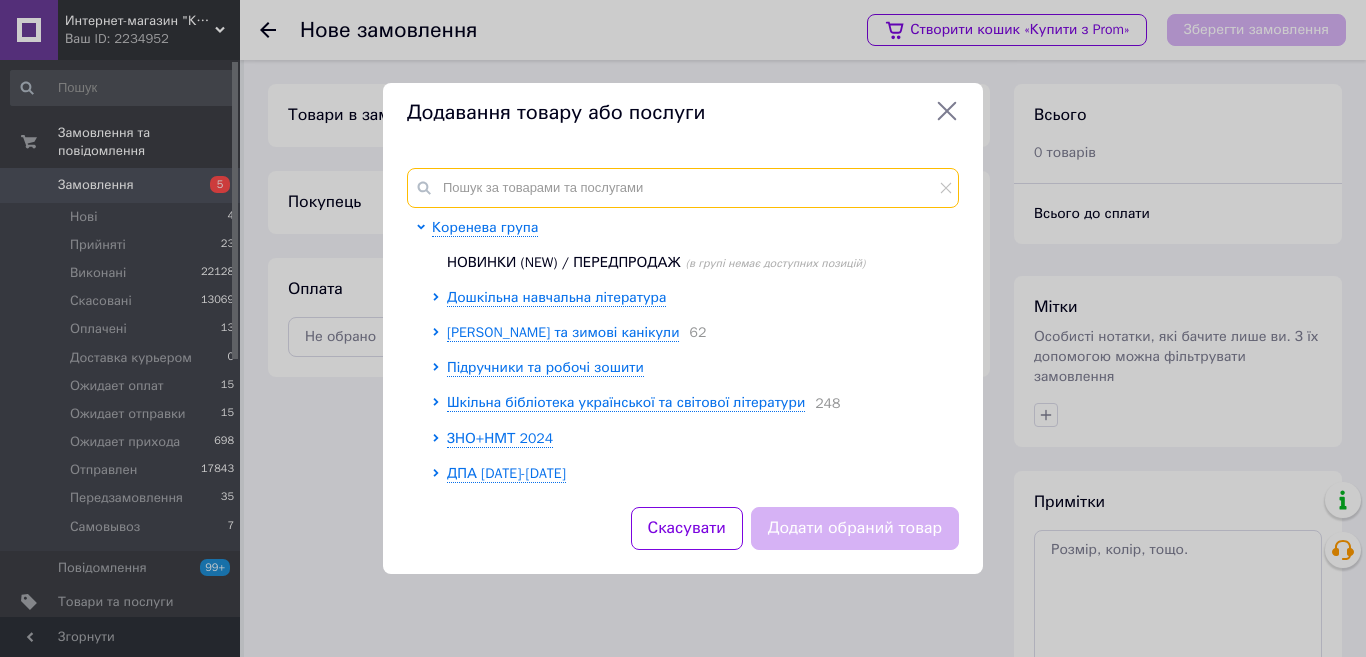 click at bounding box center (683, 188) 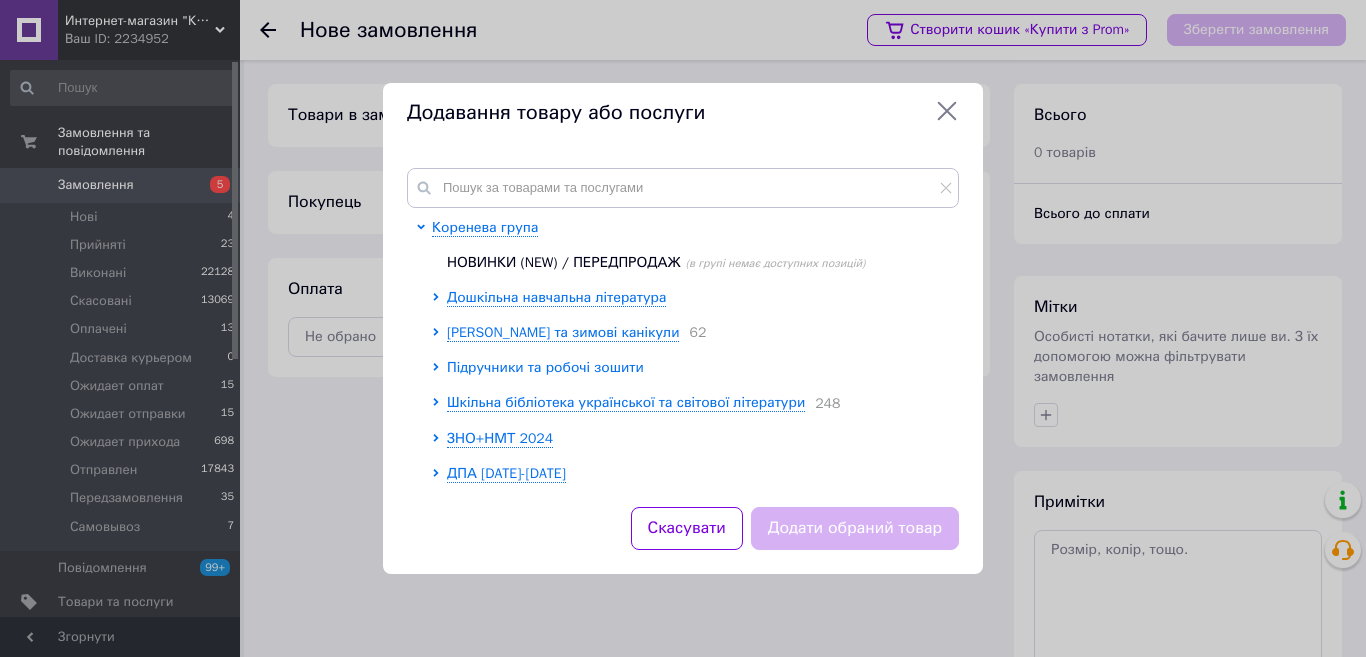 click on "Підручники та робочі зошити" at bounding box center [545, 367] 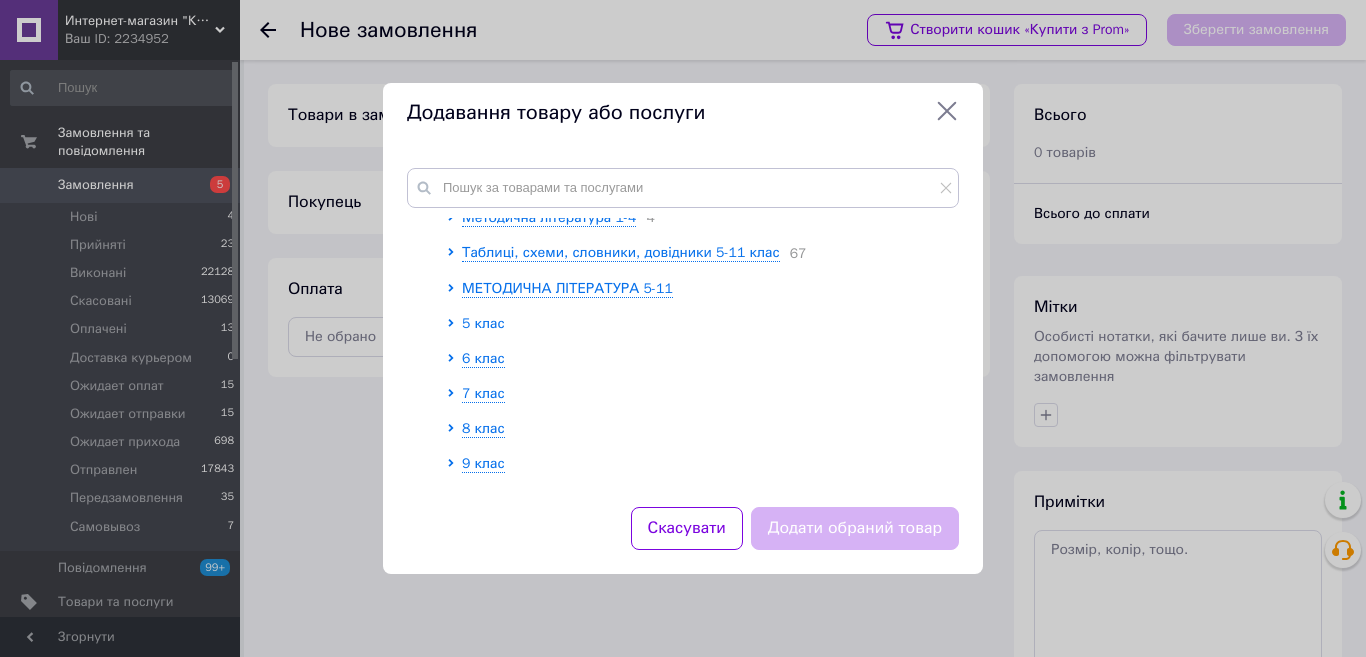 scroll, scrollTop: 400, scrollLeft: 0, axis: vertical 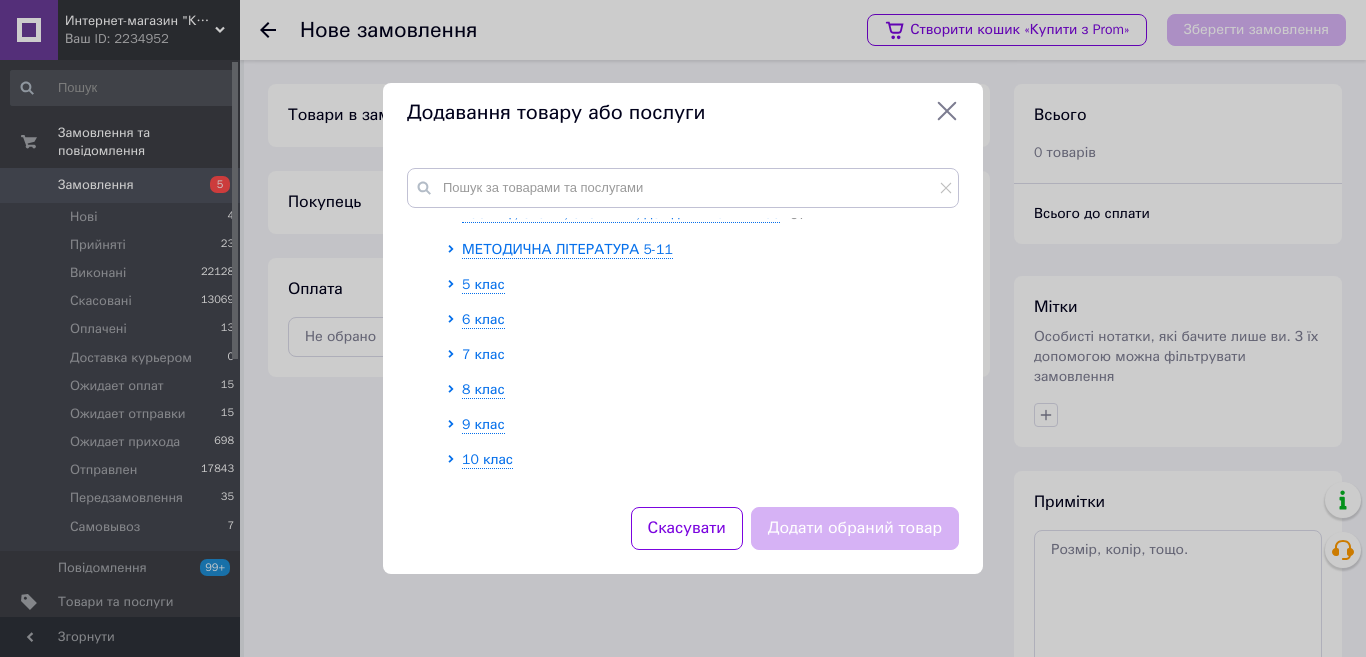click on "7 клас" at bounding box center [483, 354] 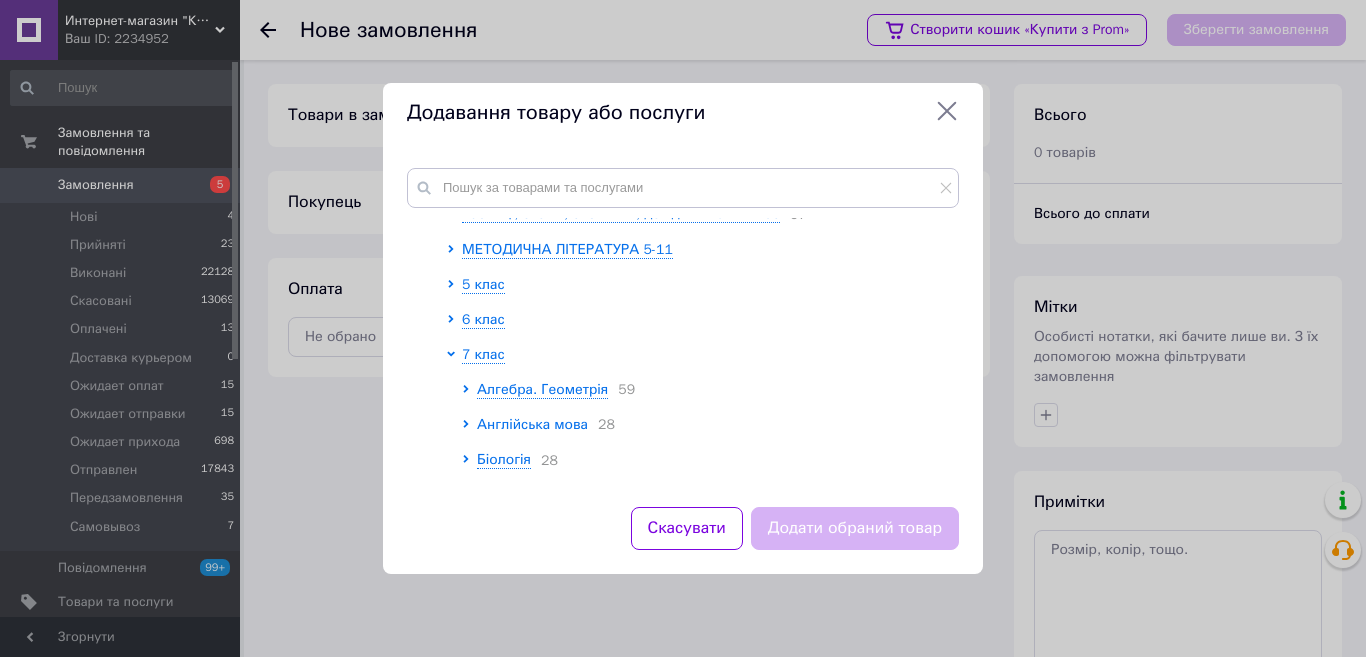 click on "Англійська мова" at bounding box center (532, 424) 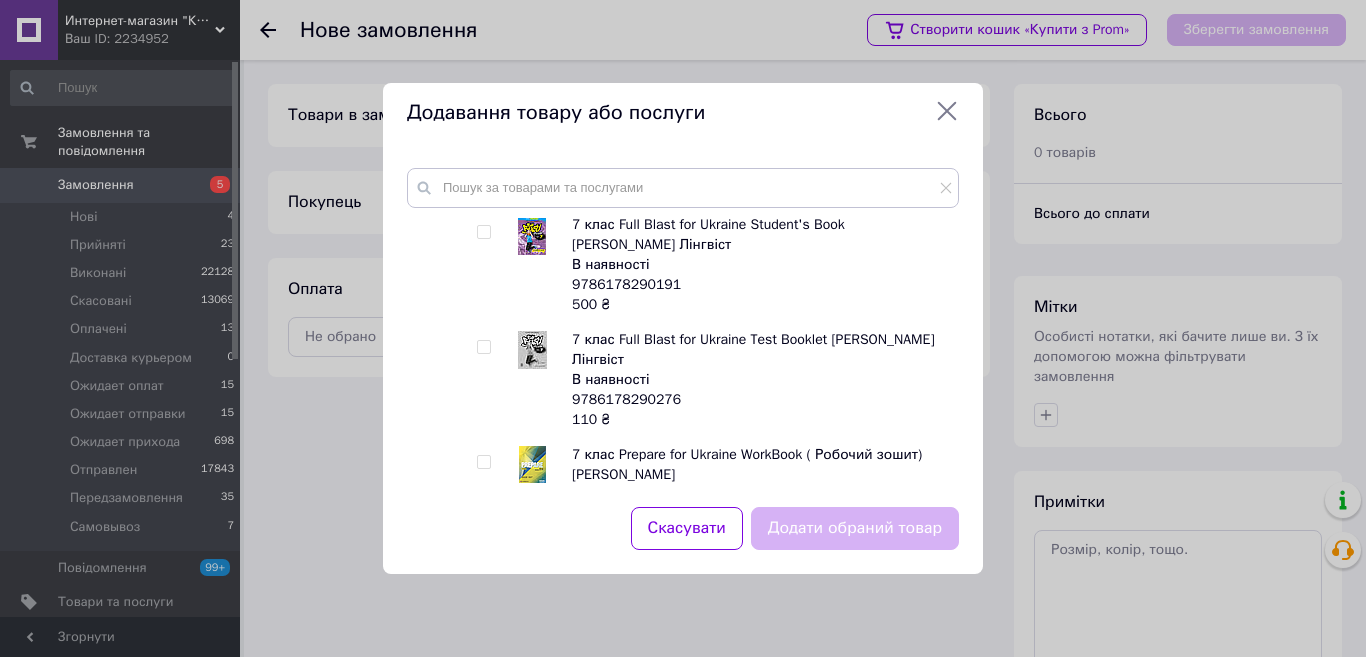 scroll, scrollTop: 2600, scrollLeft: 0, axis: vertical 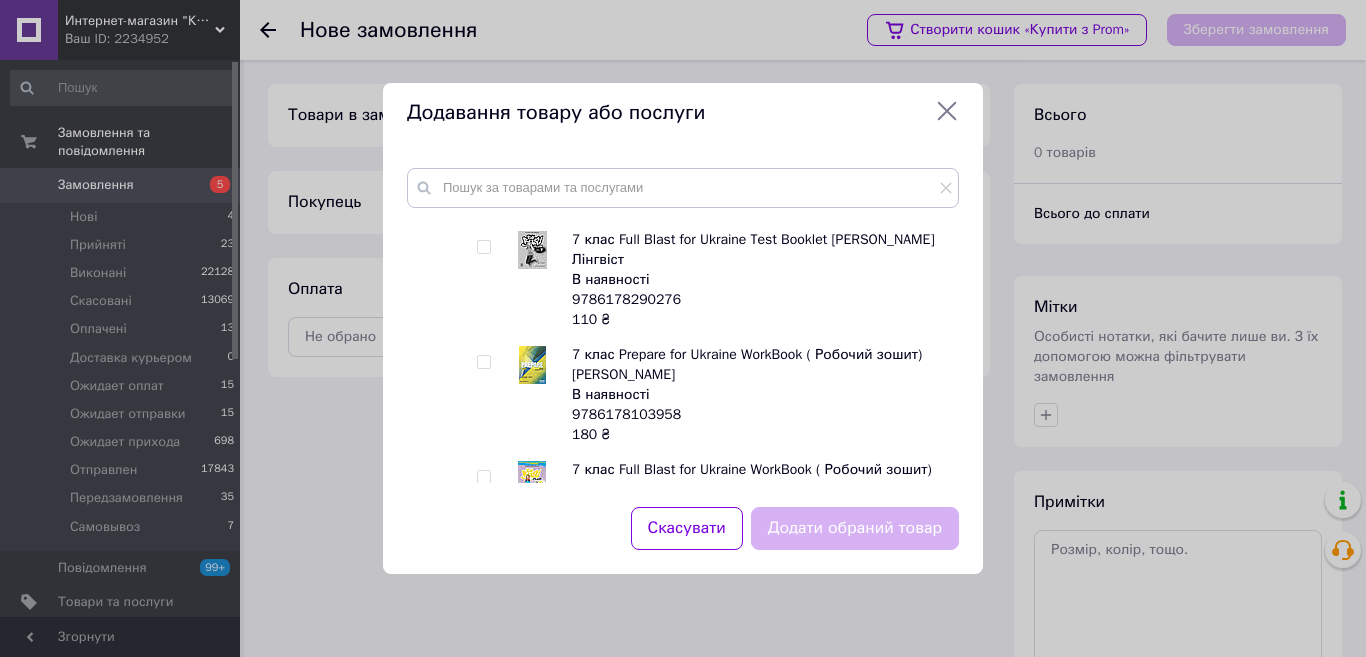 click at bounding box center [487, 395] 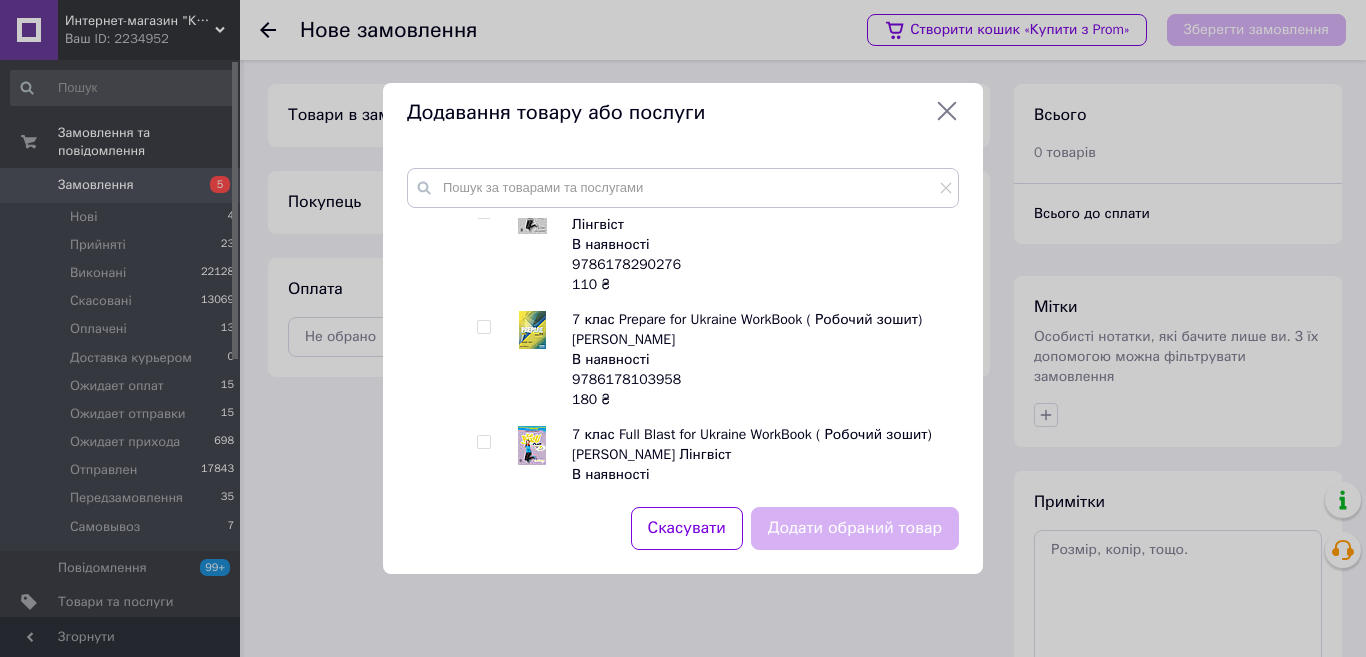 scroll, scrollTop: 2600, scrollLeft: 0, axis: vertical 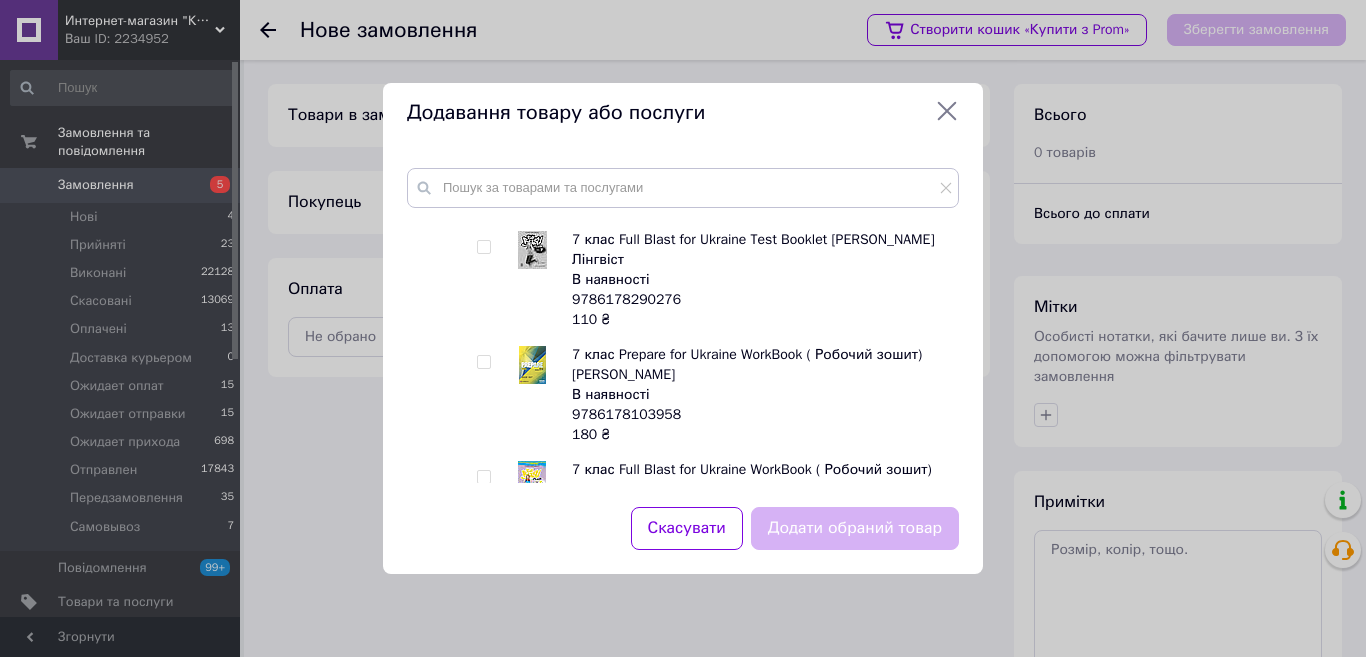 click at bounding box center (483, 362) 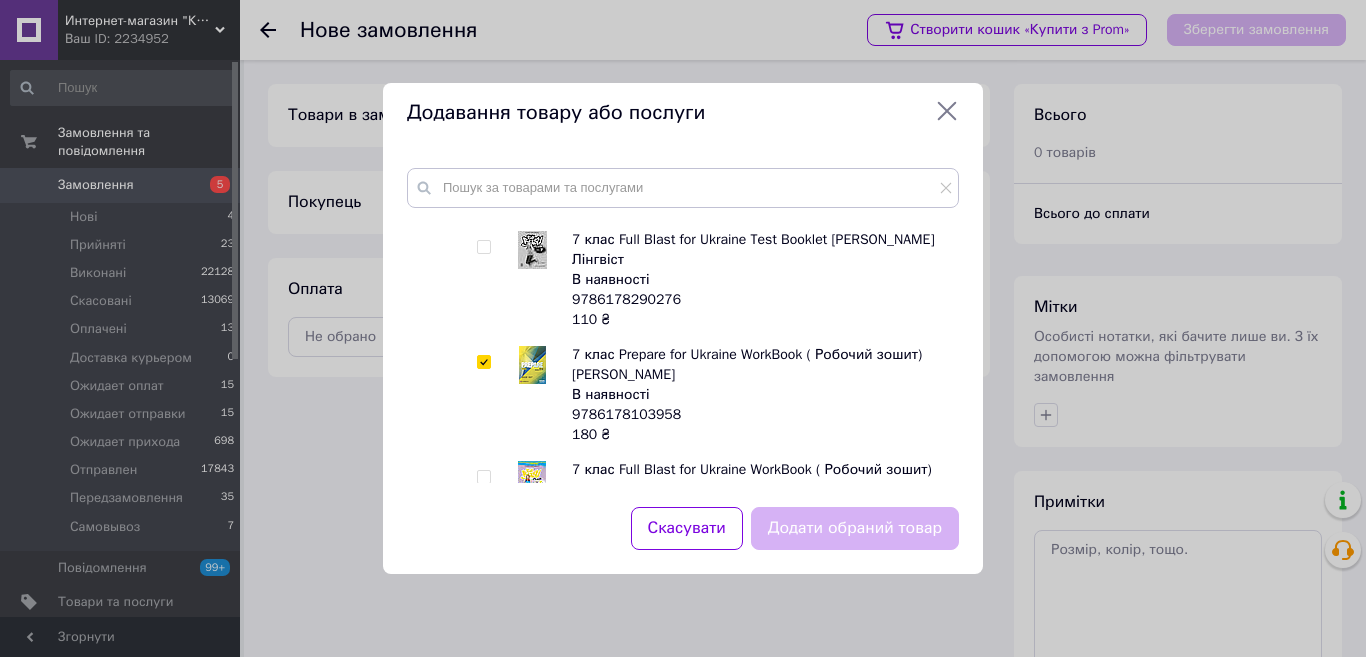 checkbox on "true" 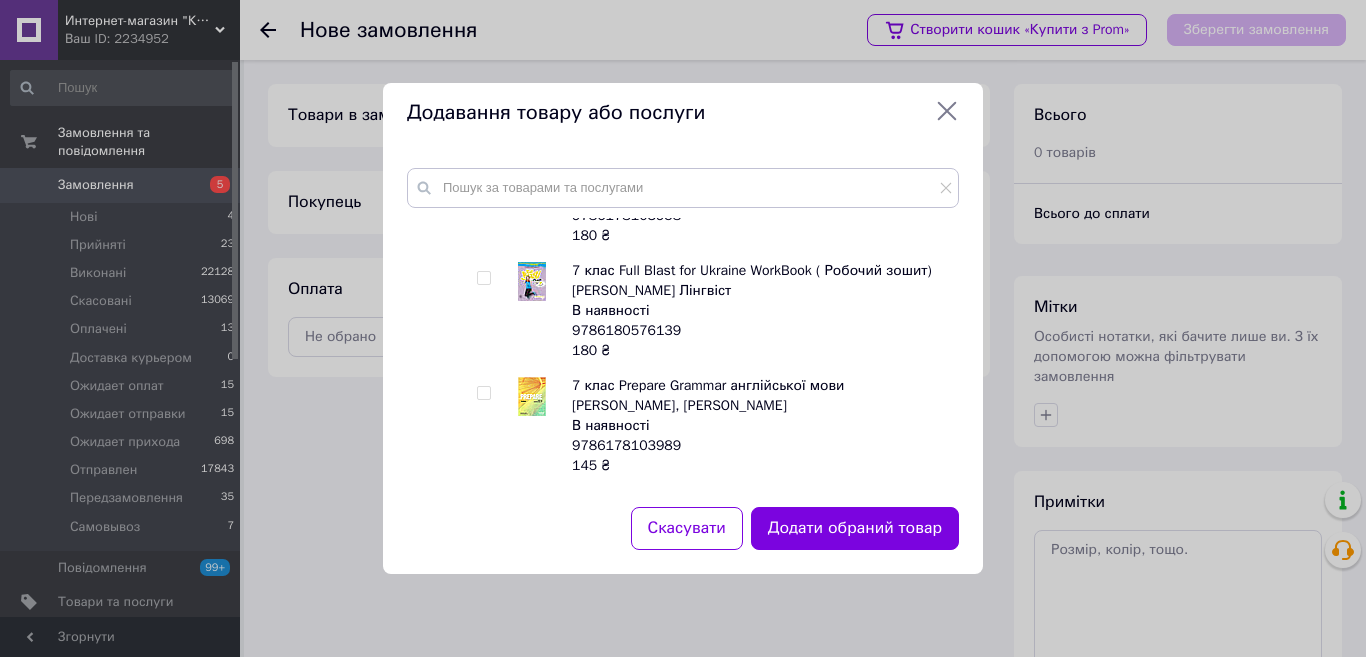 scroll, scrollTop: 2800, scrollLeft: 0, axis: vertical 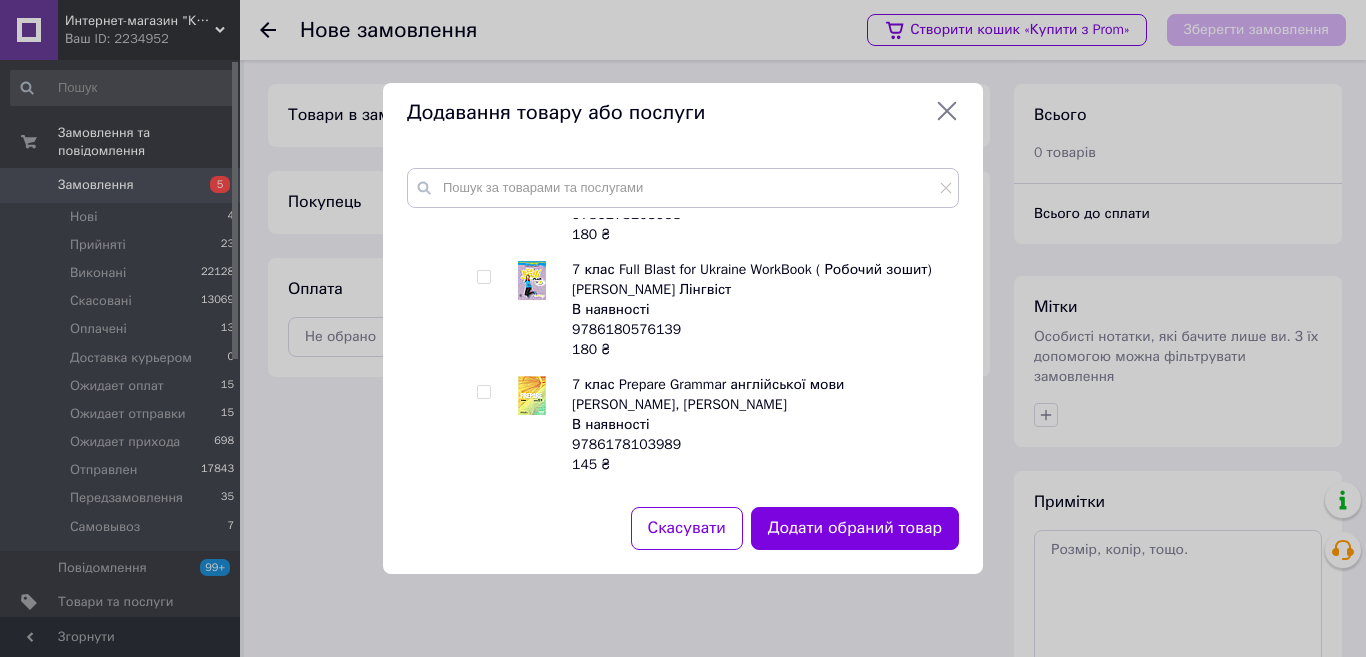 click at bounding box center [483, 392] 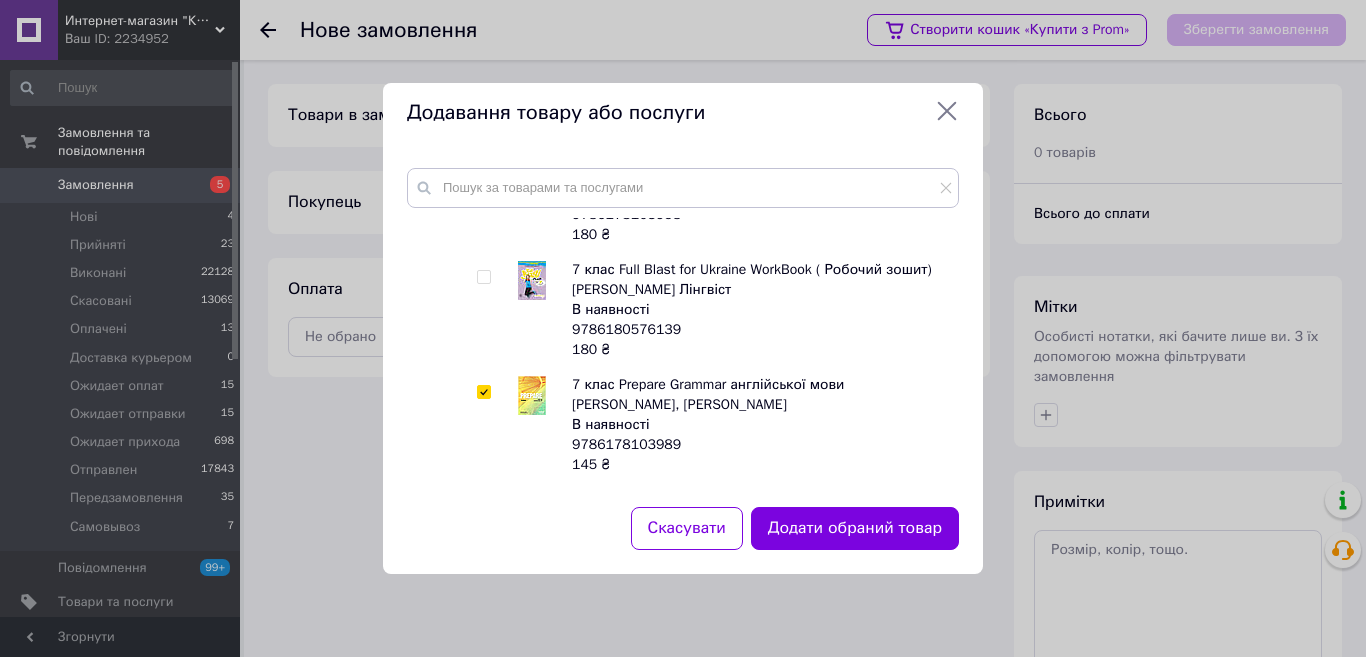 checkbox on "true" 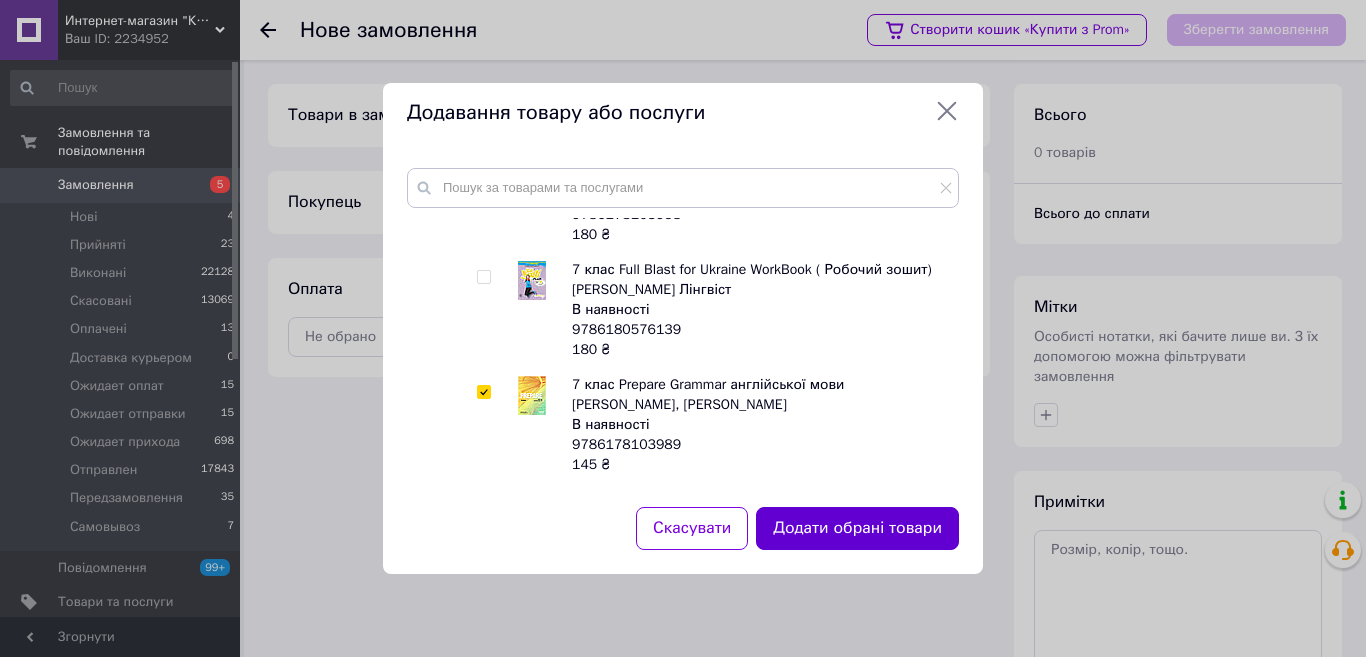 click on "Додати обрані товари" at bounding box center [857, 528] 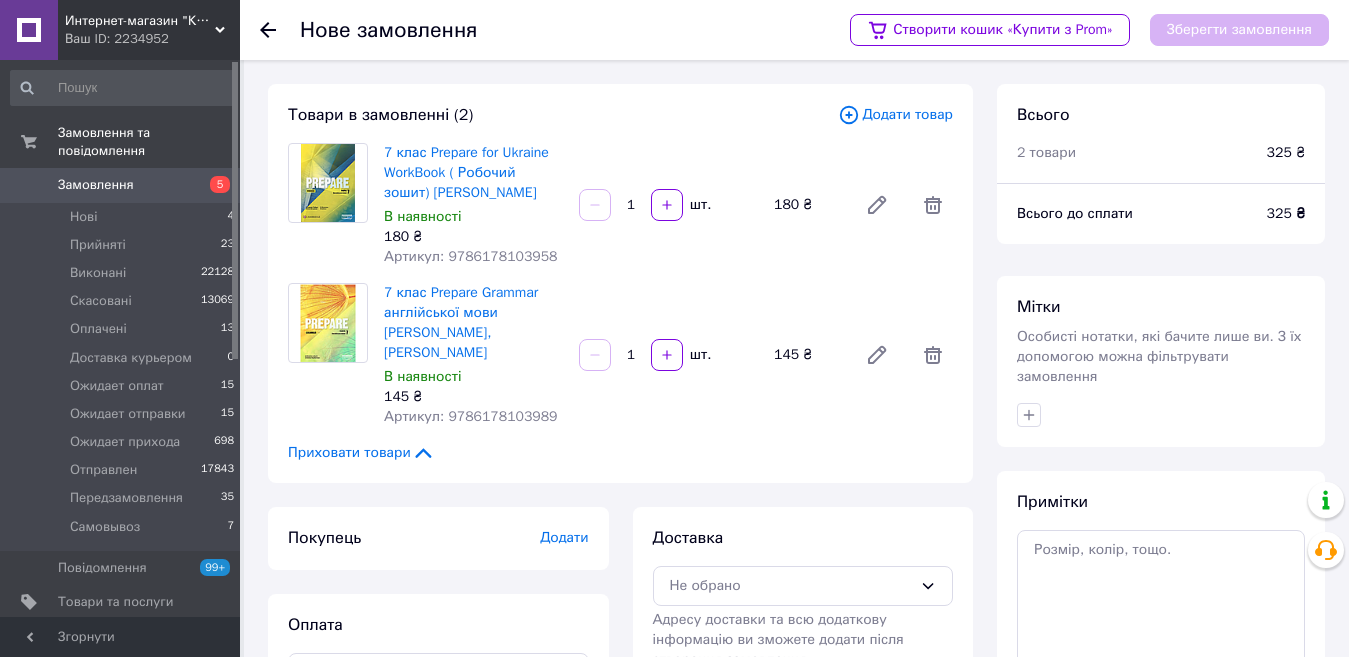 click on "1" at bounding box center [631, 205] 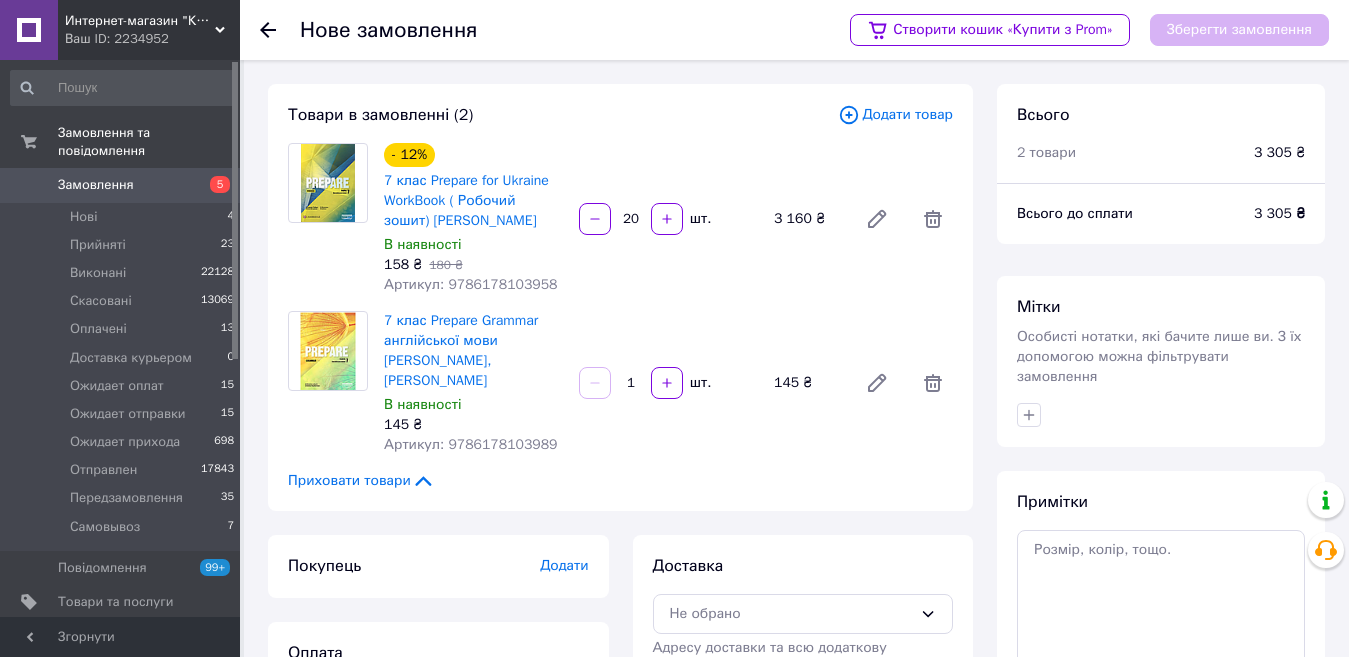 type on "20" 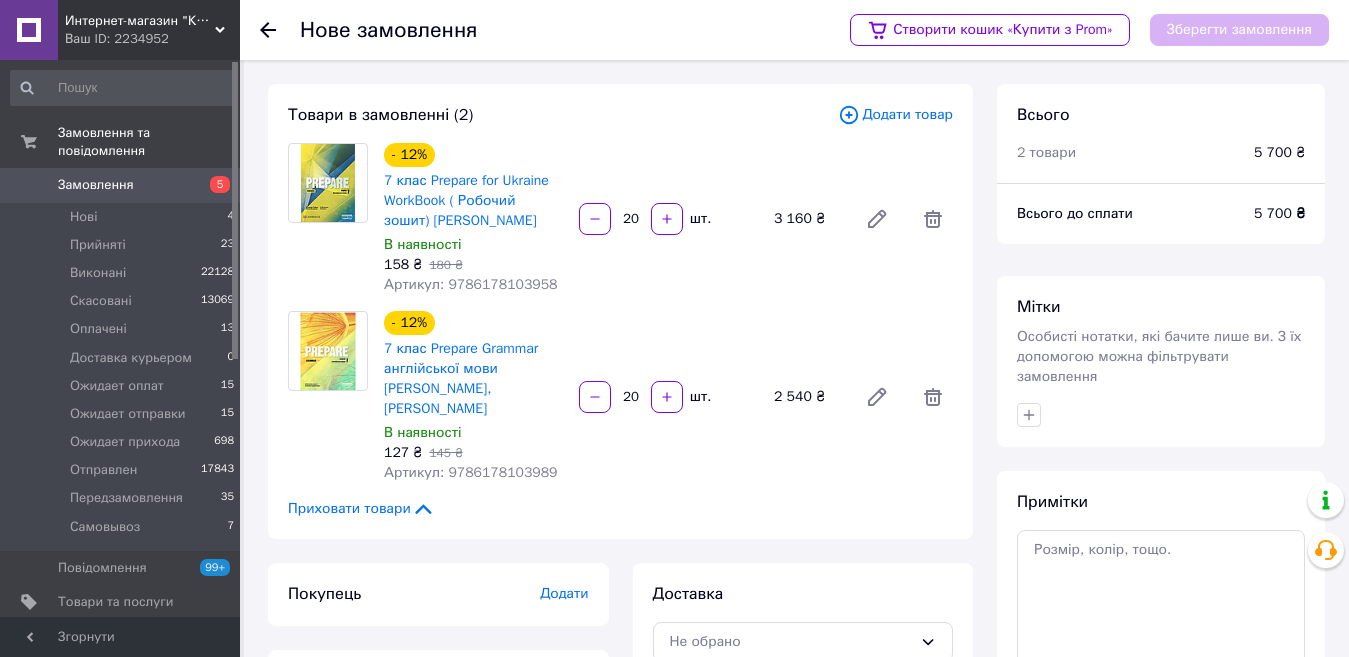 type on "20" 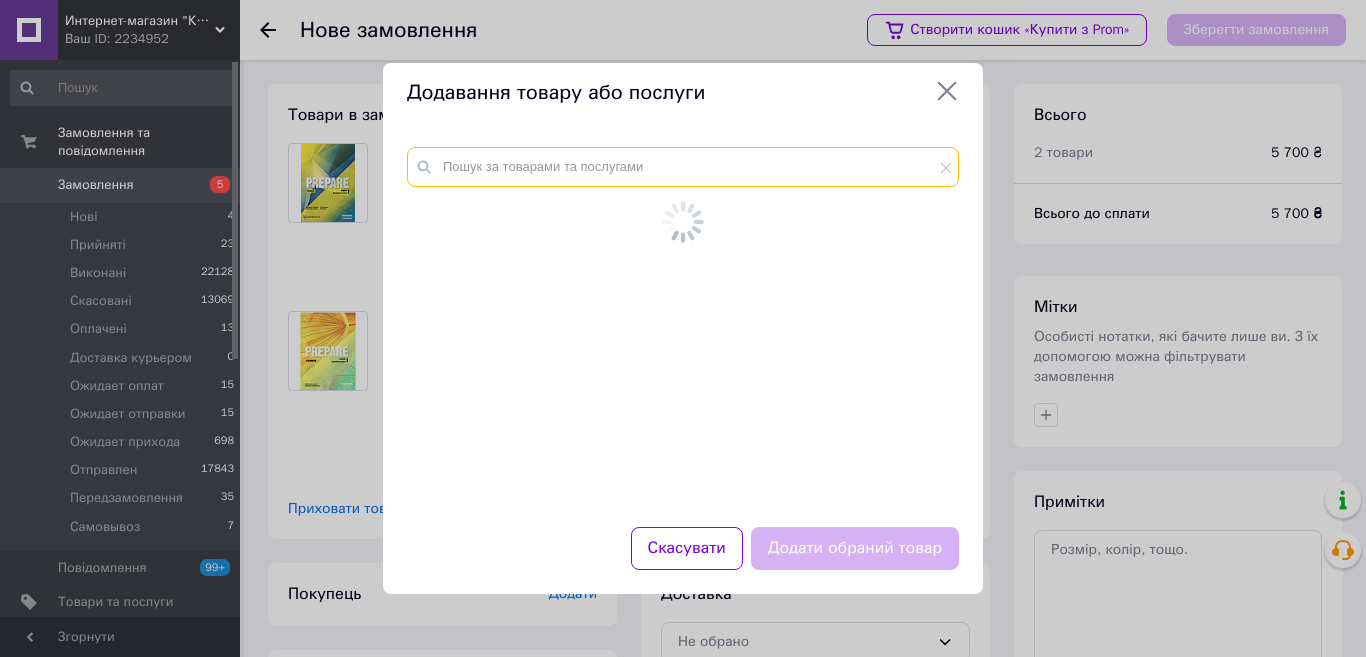 click at bounding box center [683, 167] 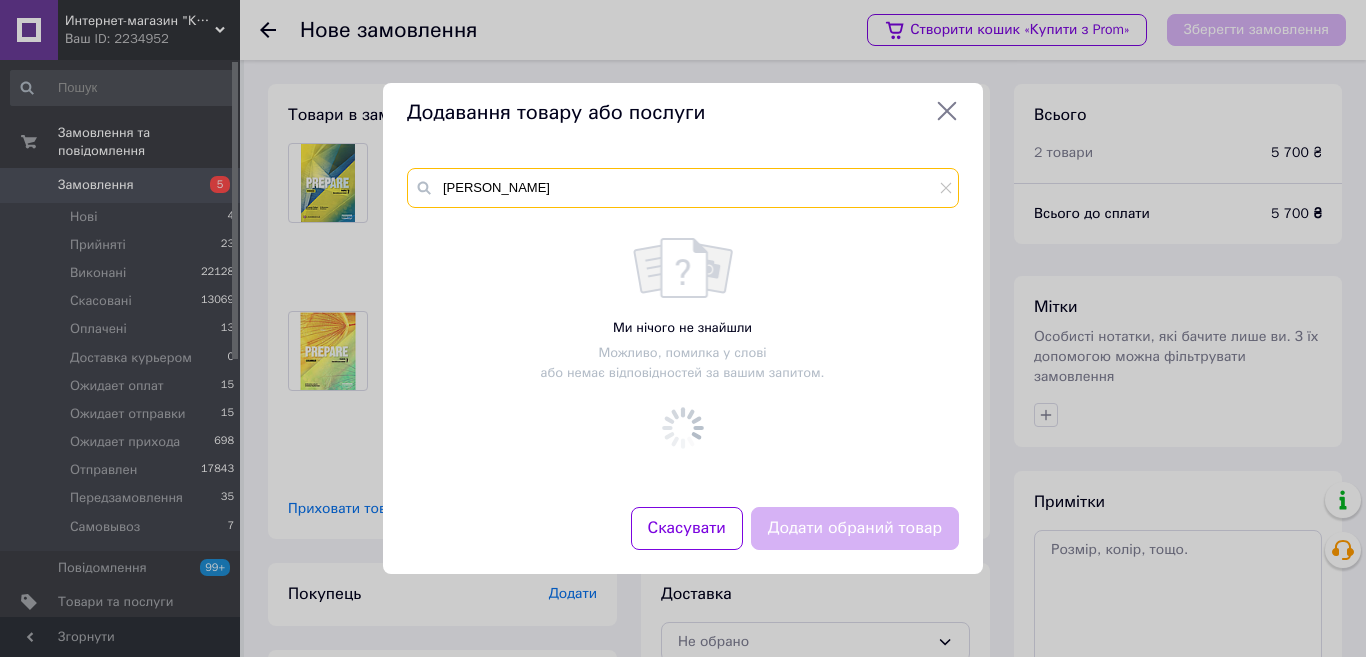 type on "[PERSON_NAME] 7" 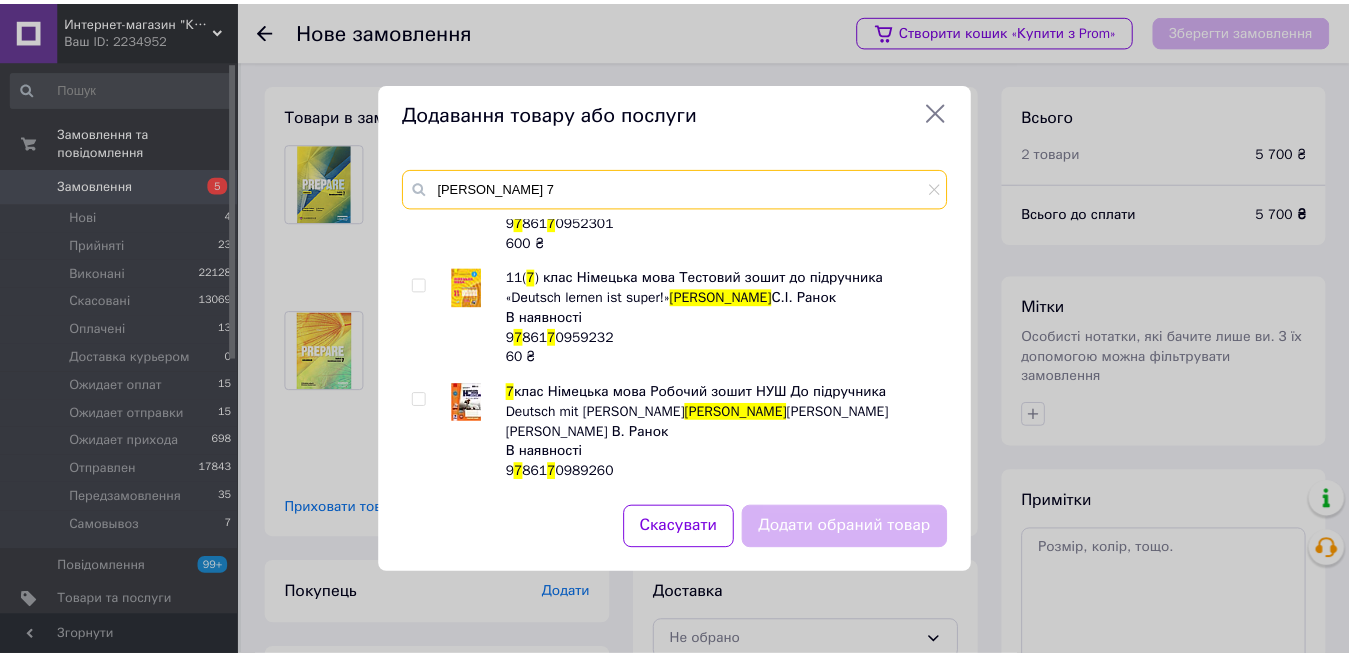 scroll, scrollTop: 0, scrollLeft: 0, axis: both 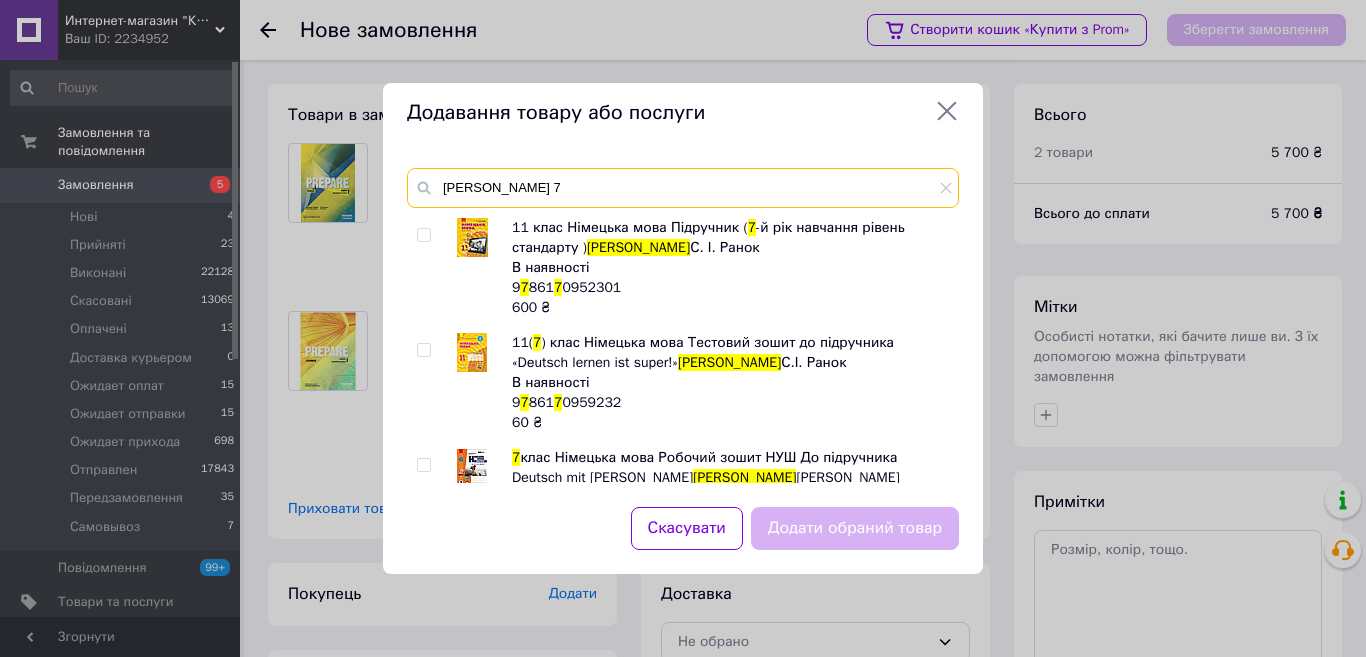 drag, startPoint x: 522, startPoint y: 183, endPoint x: 427, endPoint y: 184, distance: 95.005264 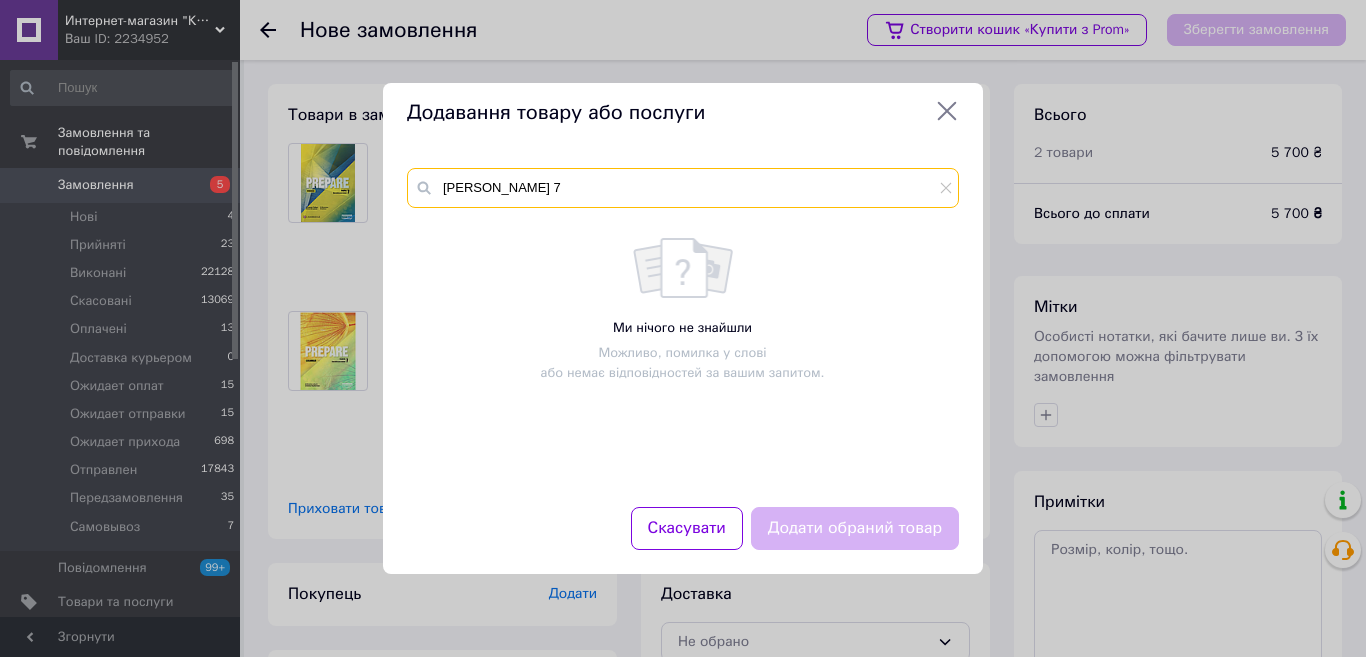 click on "[PERSON_NAME] 7" at bounding box center [683, 188] 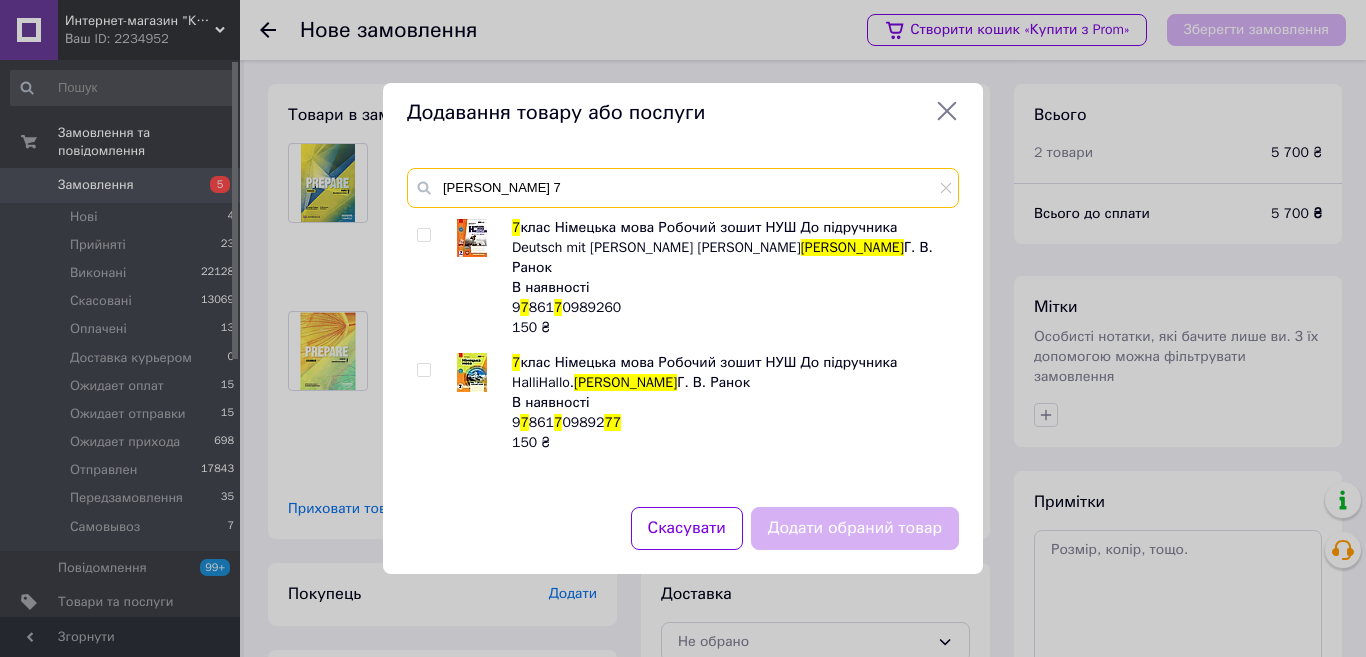 type on "[PERSON_NAME] 7" 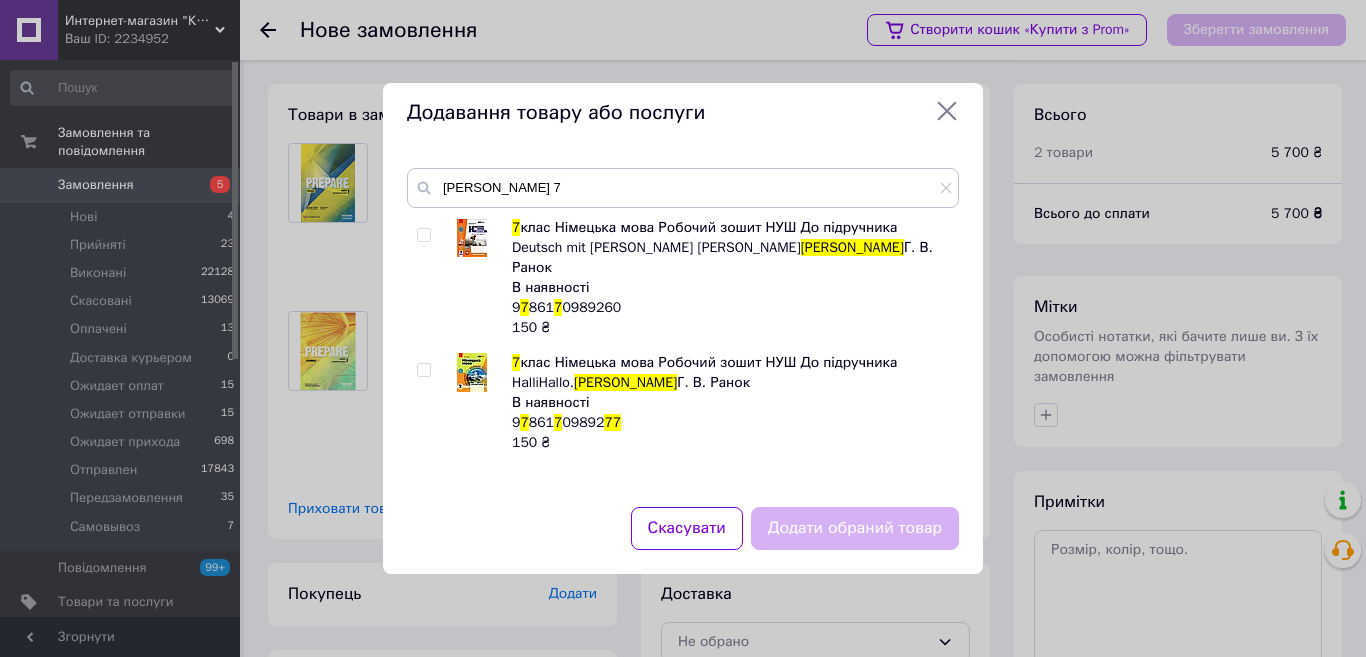 click at bounding box center [423, 370] 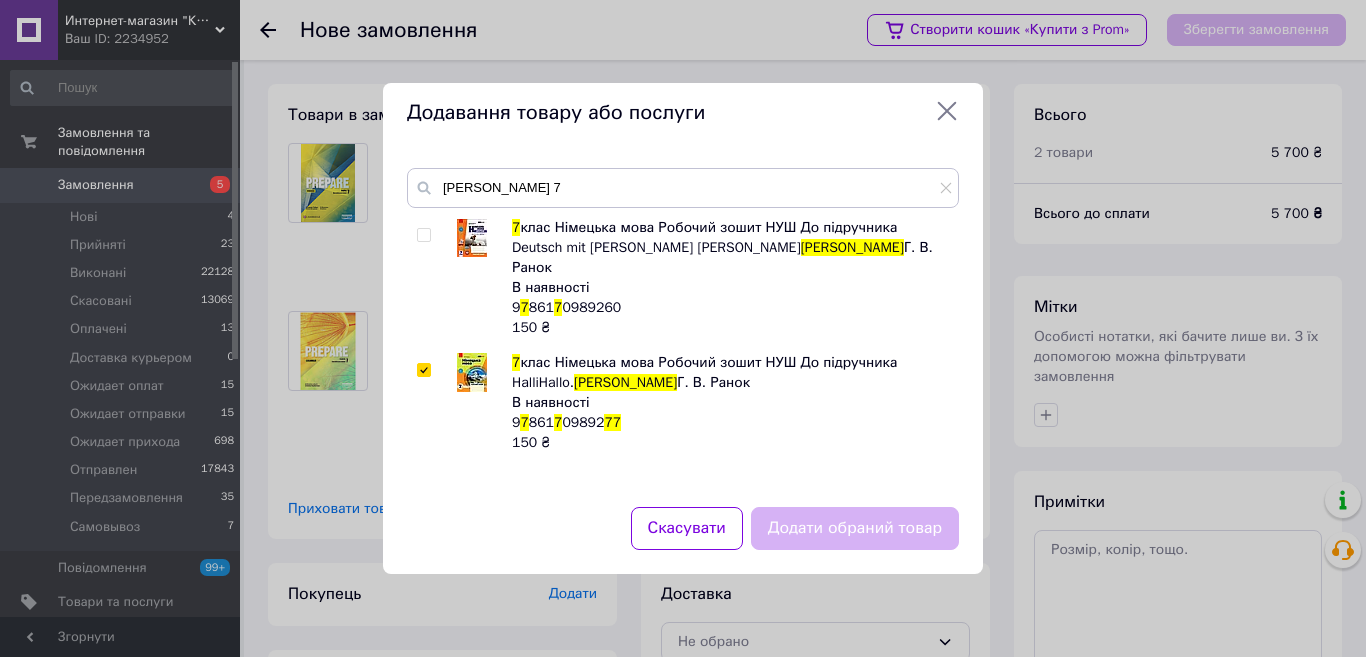 checkbox on "true" 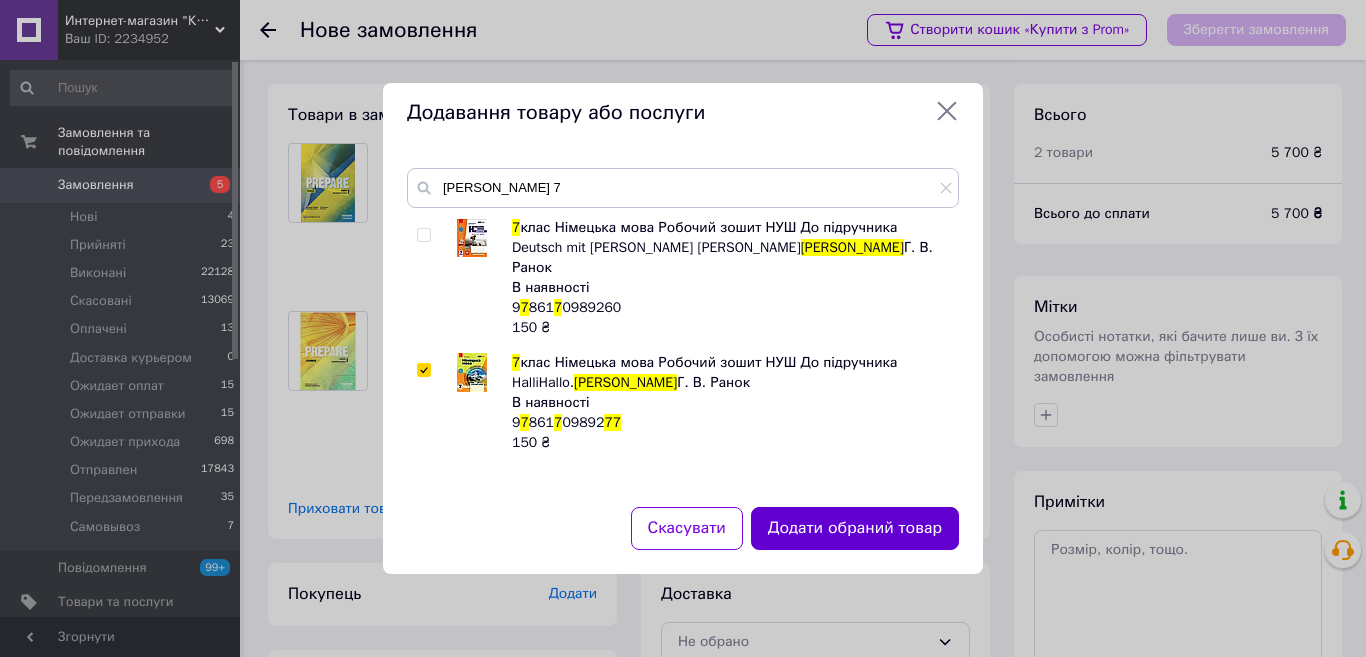 click on "Додати обраний товар" at bounding box center [855, 528] 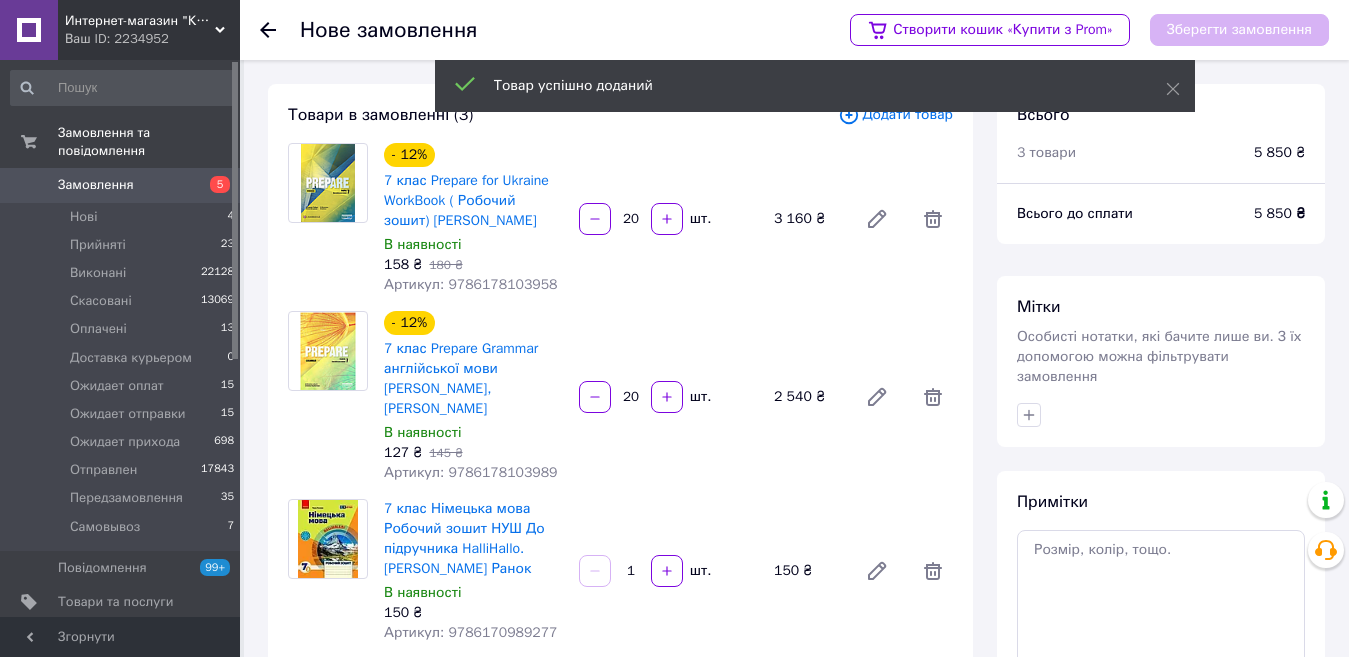 click on "1" at bounding box center (631, 571) 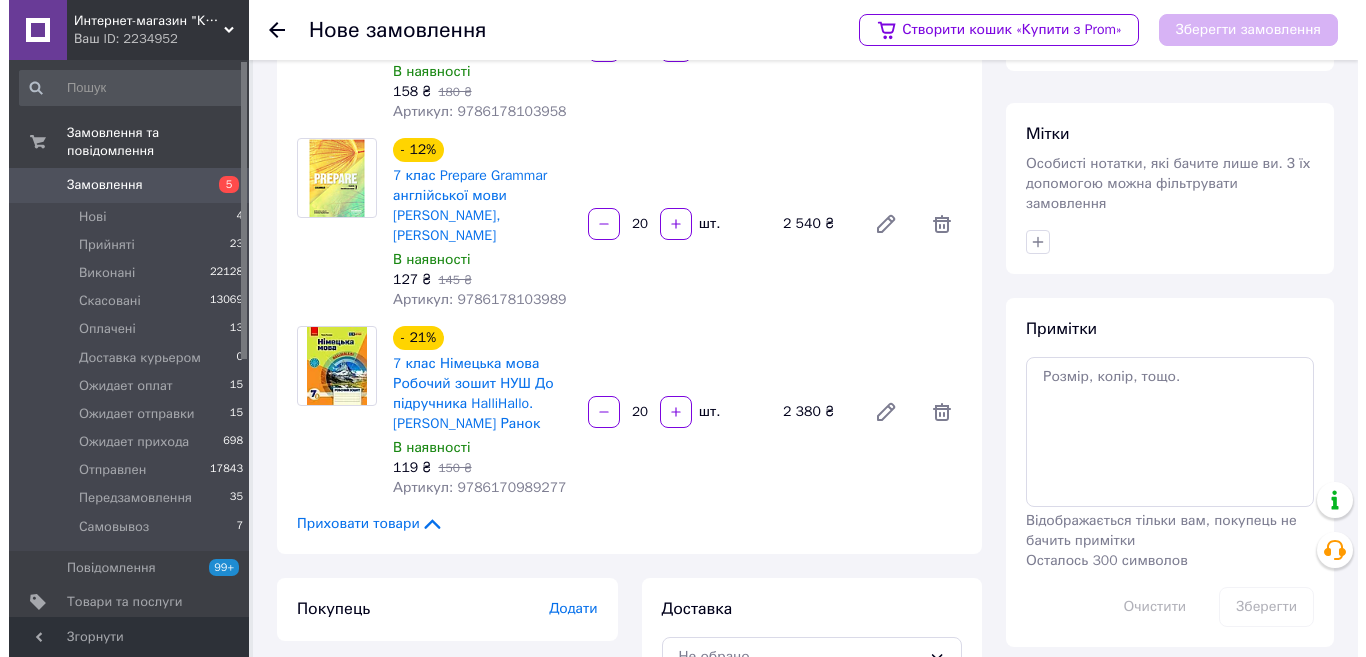 scroll, scrollTop: 0, scrollLeft: 0, axis: both 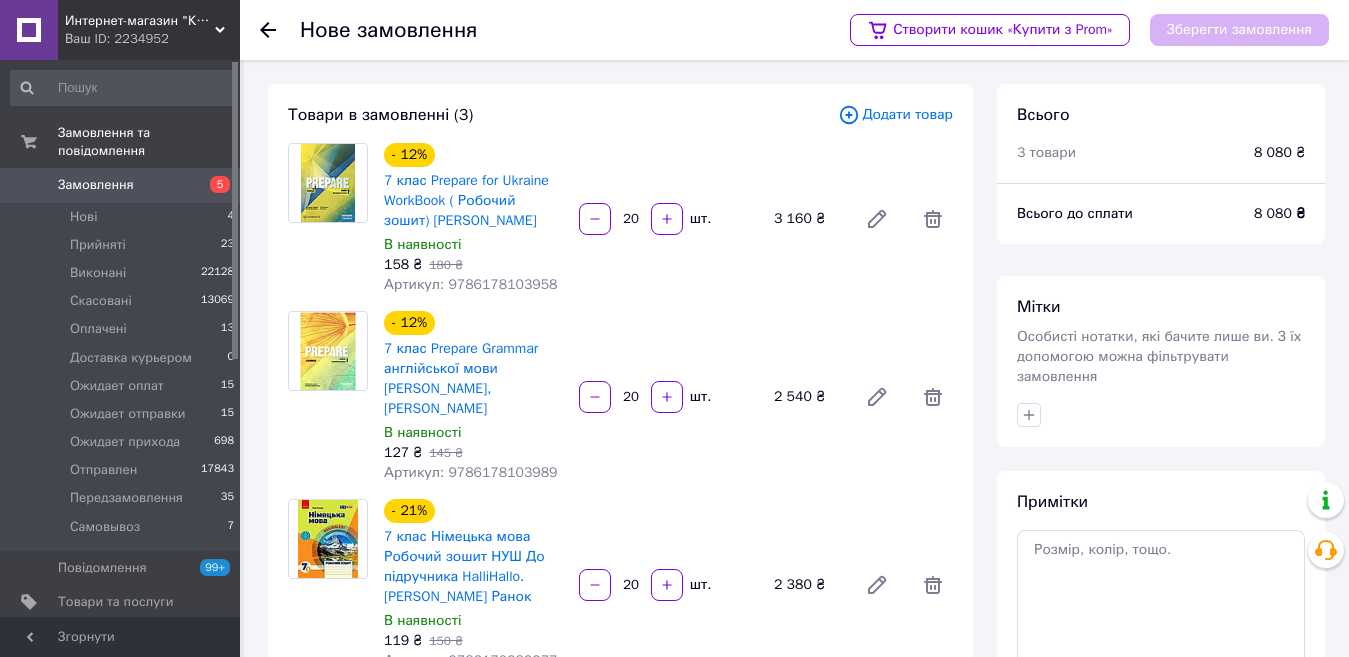 type on "20" 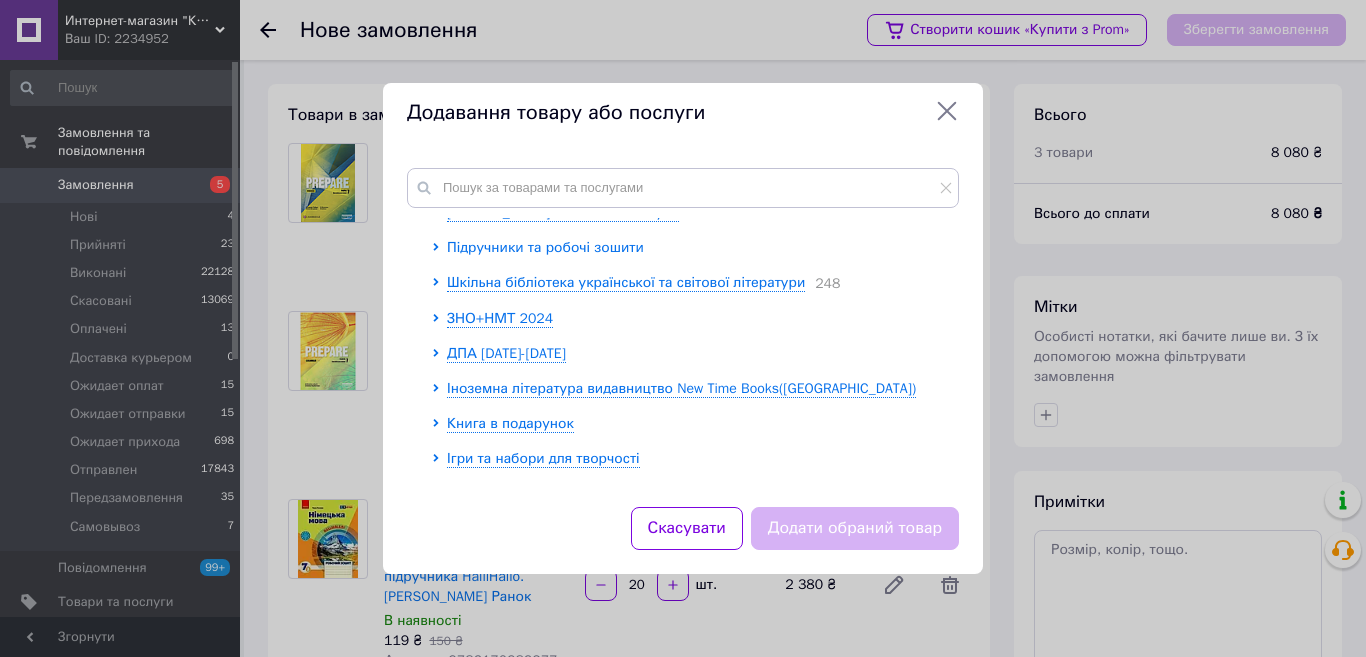 scroll, scrollTop: 0, scrollLeft: 0, axis: both 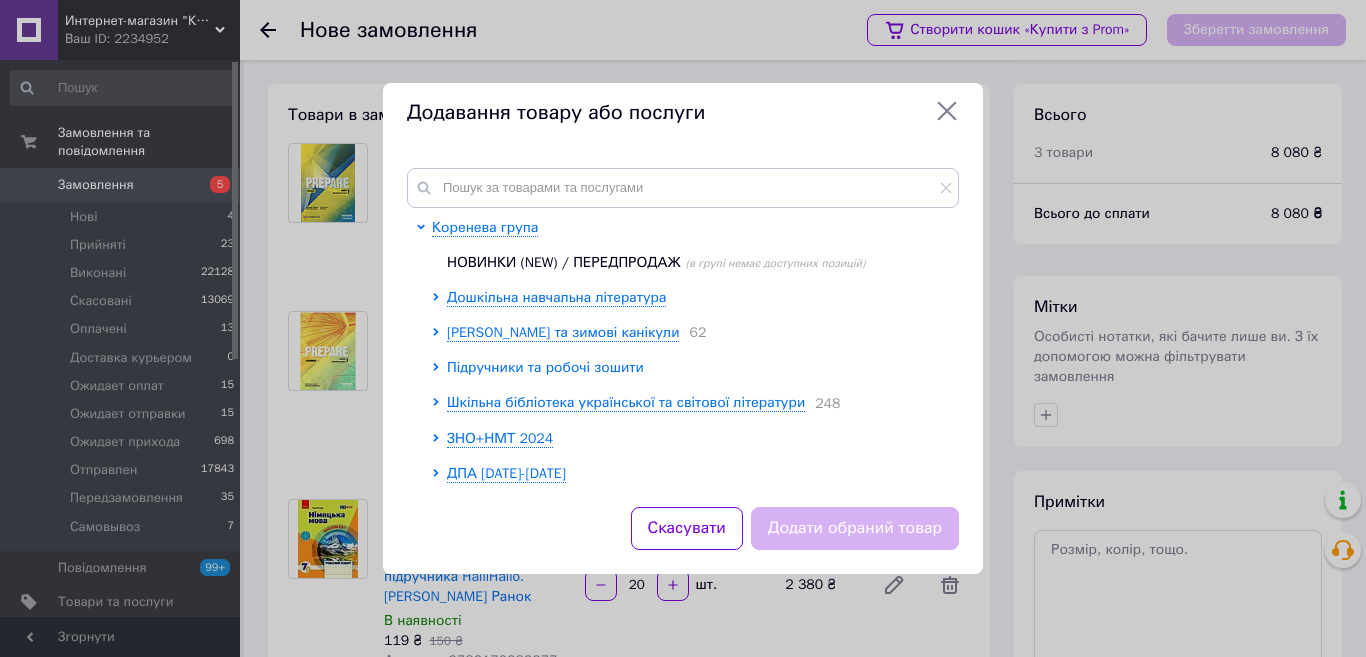 click on "Підручники та робочі зошити" at bounding box center (545, 367) 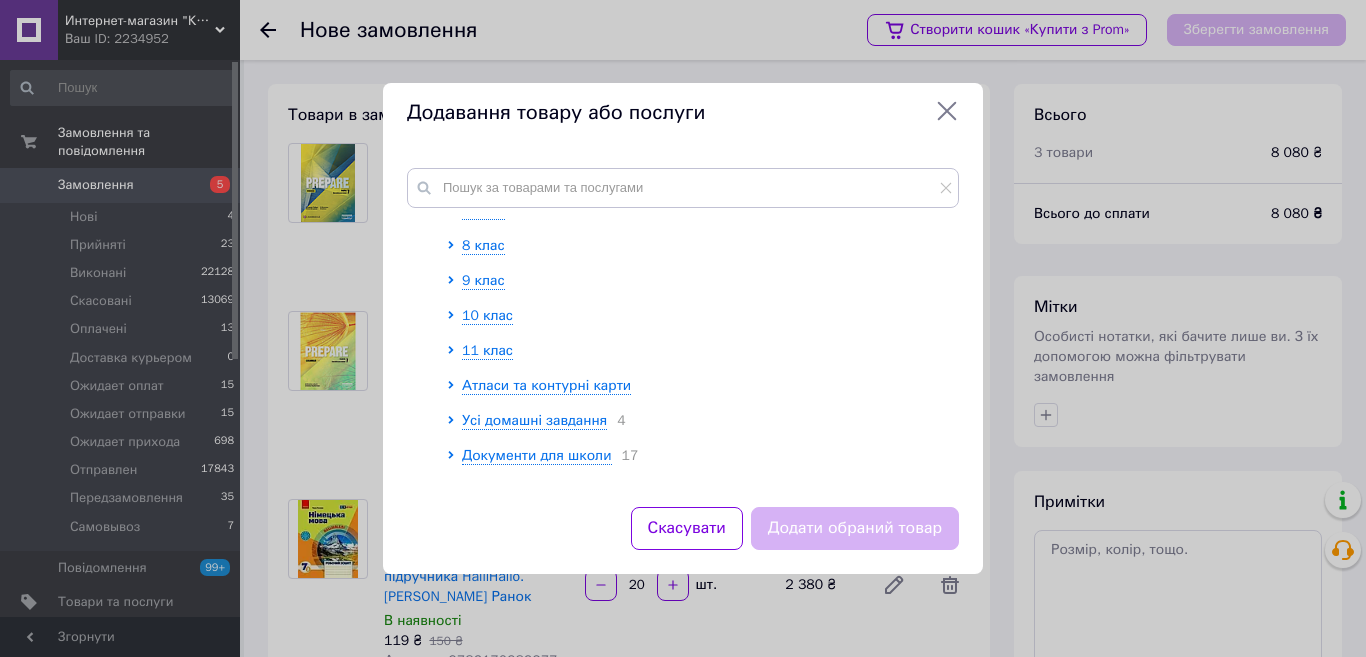 scroll, scrollTop: 600, scrollLeft: 0, axis: vertical 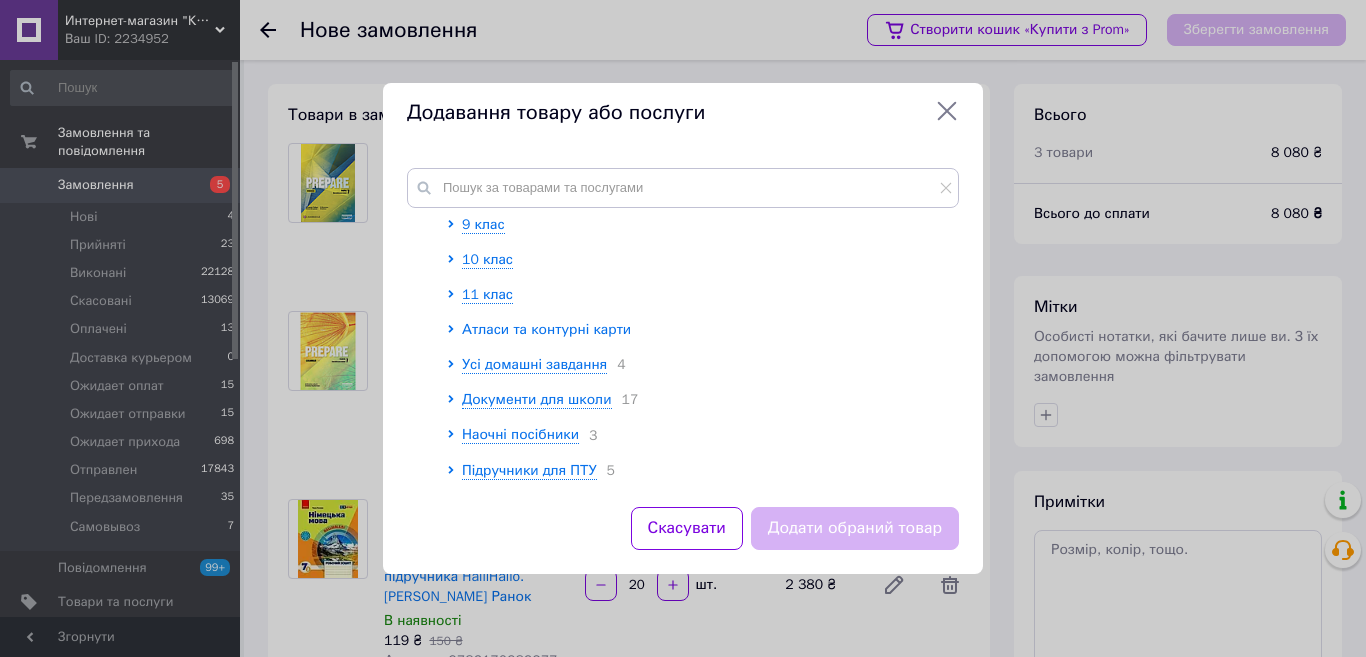 click on "Атласи та контурні карти" at bounding box center [546, 329] 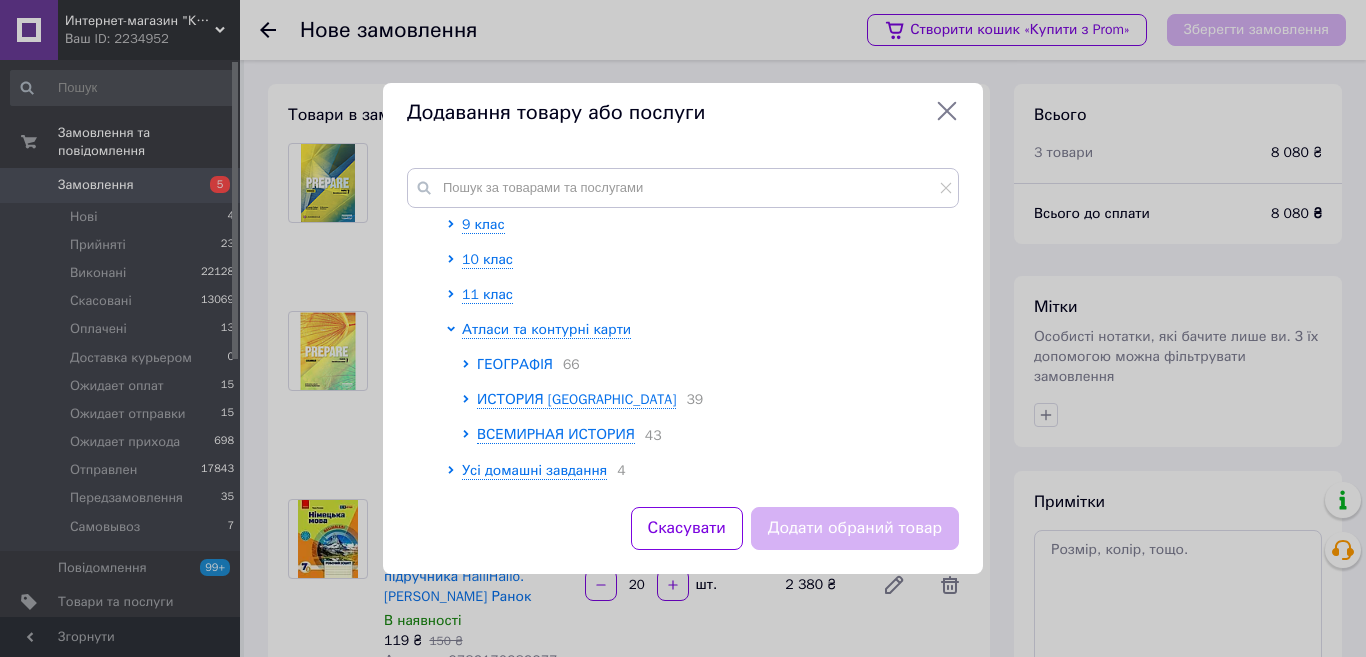 click on "ГЕОГРАФІЯ" at bounding box center [515, 364] 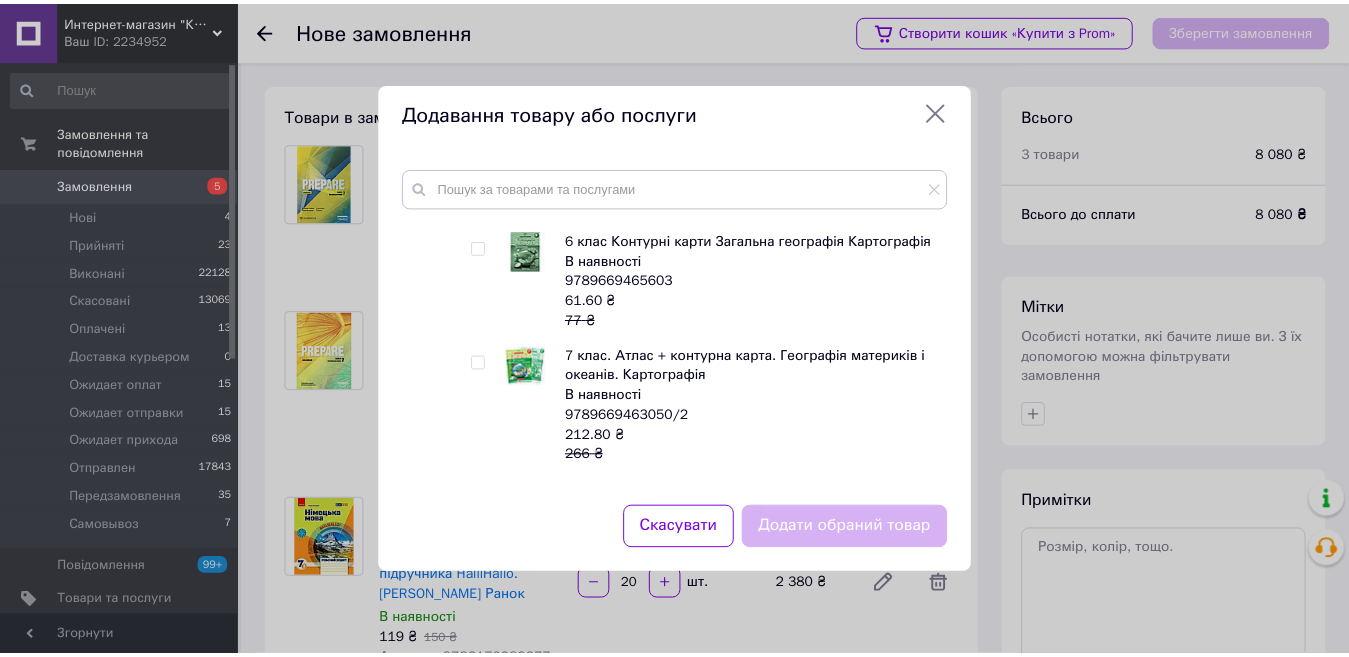 scroll, scrollTop: 3400, scrollLeft: 0, axis: vertical 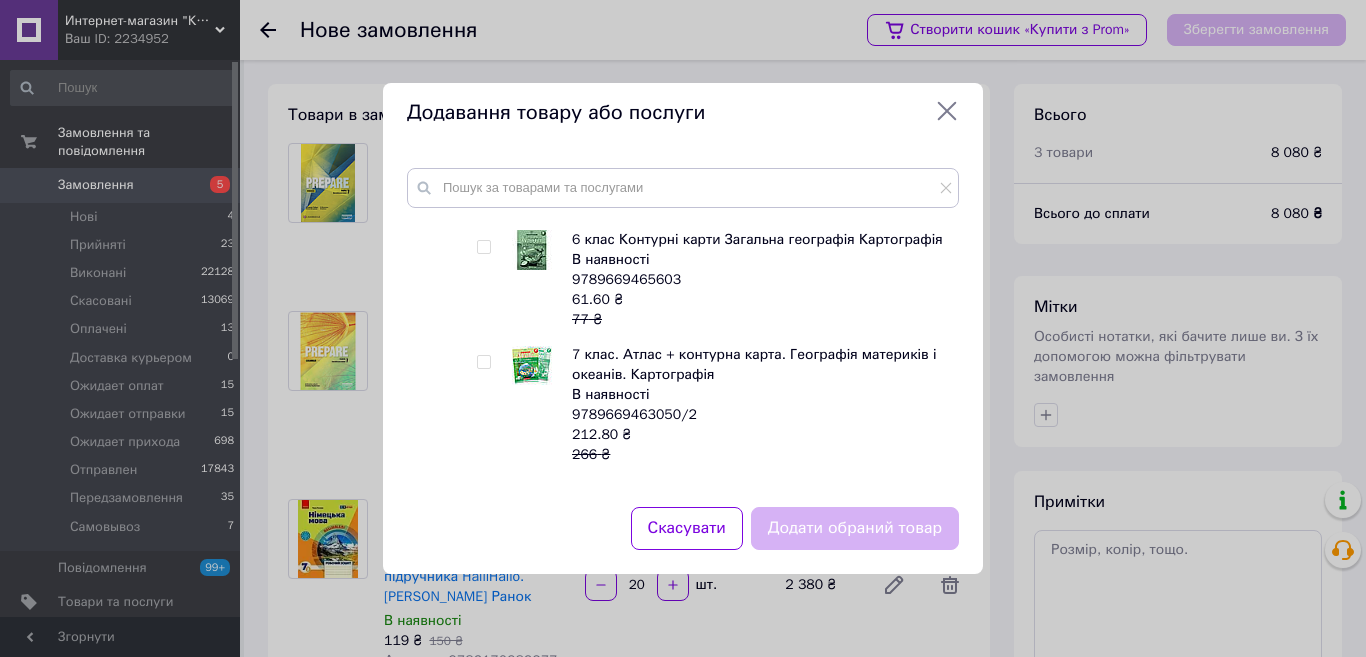 click at bounding box center [469, 205] 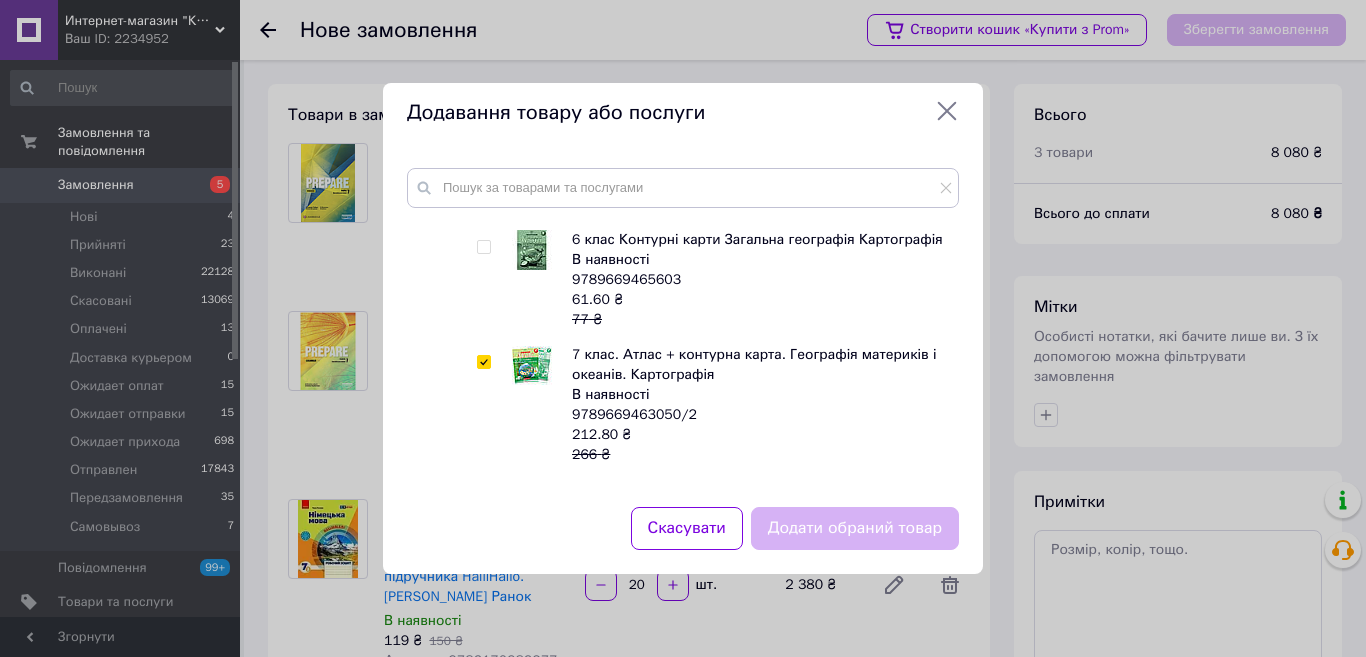 checkbox on "true" 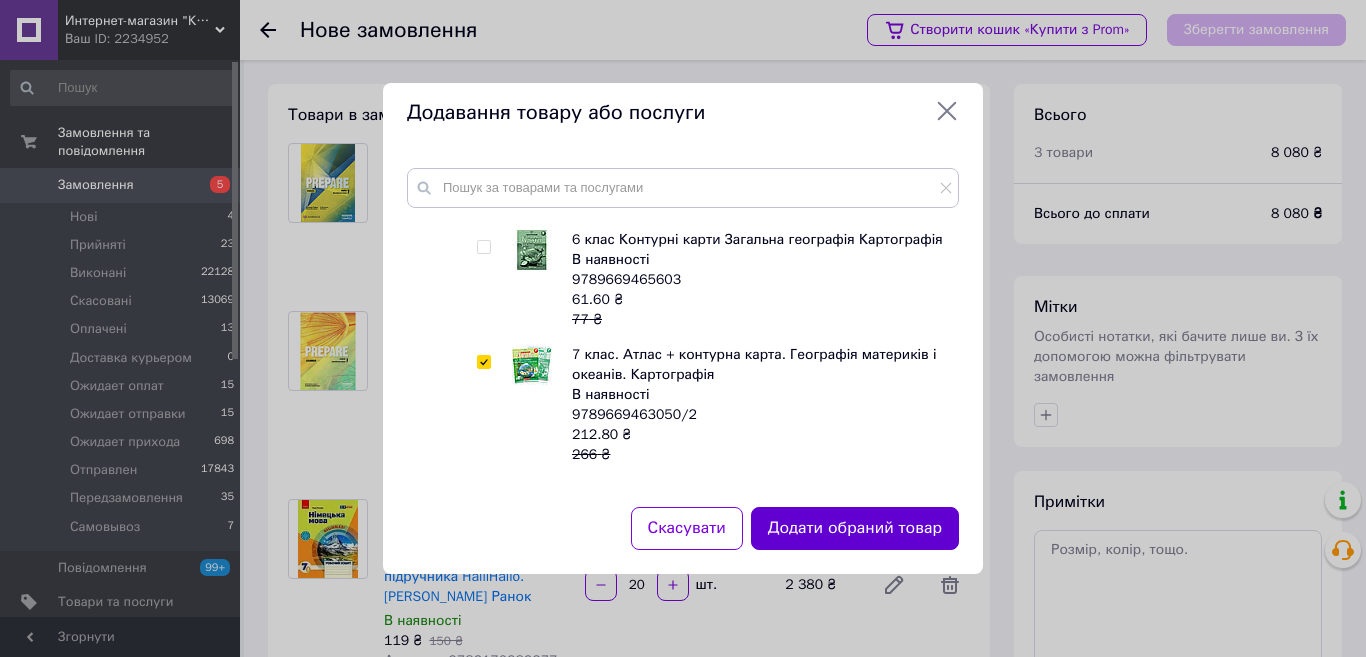 click on "Додати обраний товар" at bounding box center [855, 528] 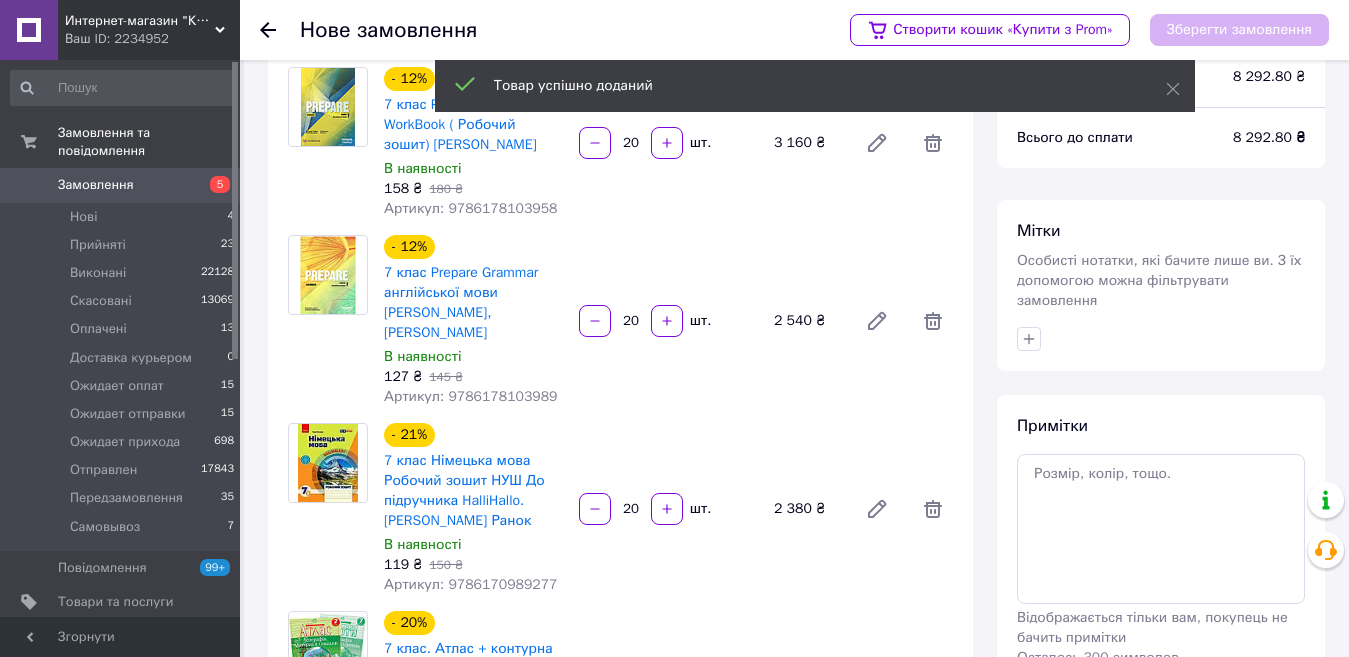 scroll, scrollTop: 300, scrollLeft: 0, axis: vertical 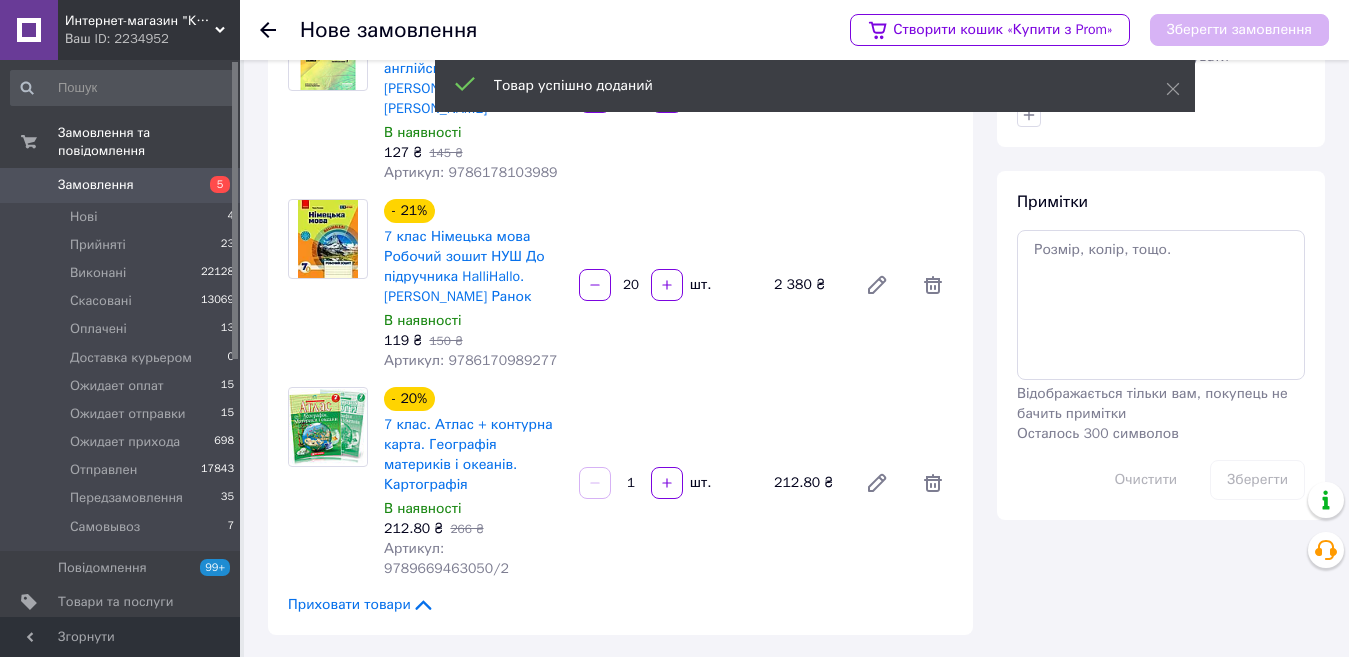 click on "1" at bounding box center (631, 483) 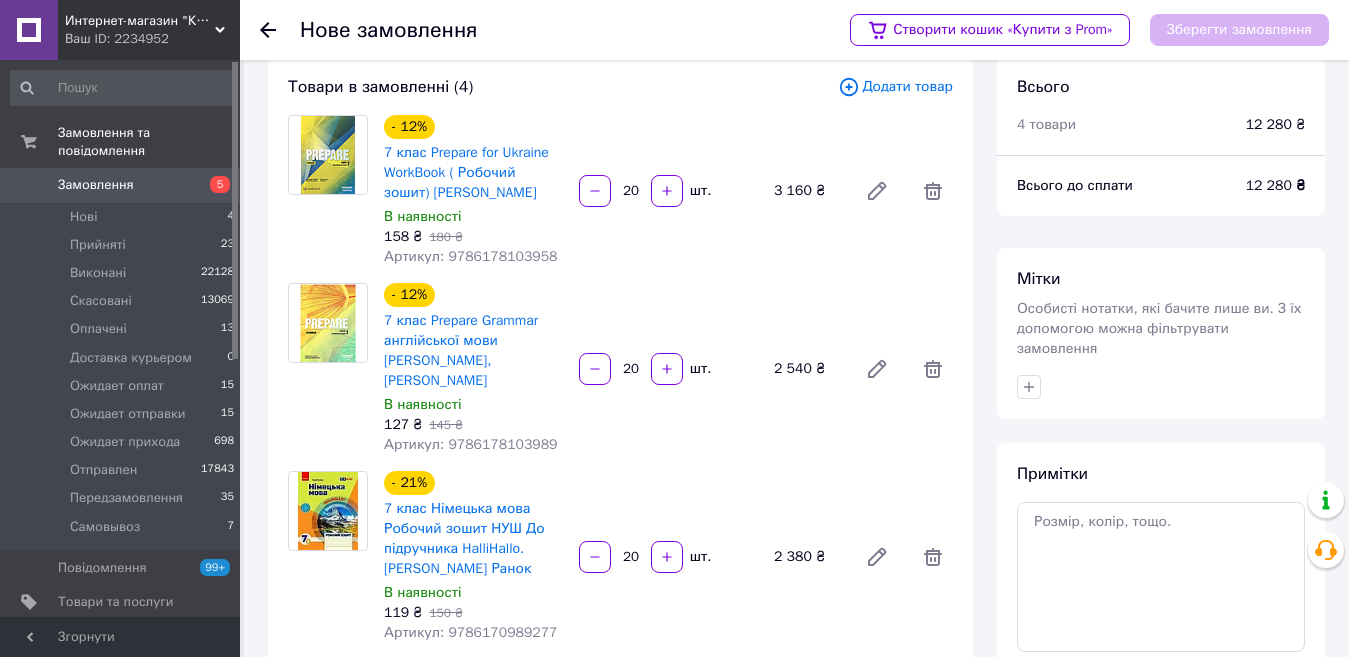 scroll, scrollTop: 0, scrollLeft: 0, axis: both 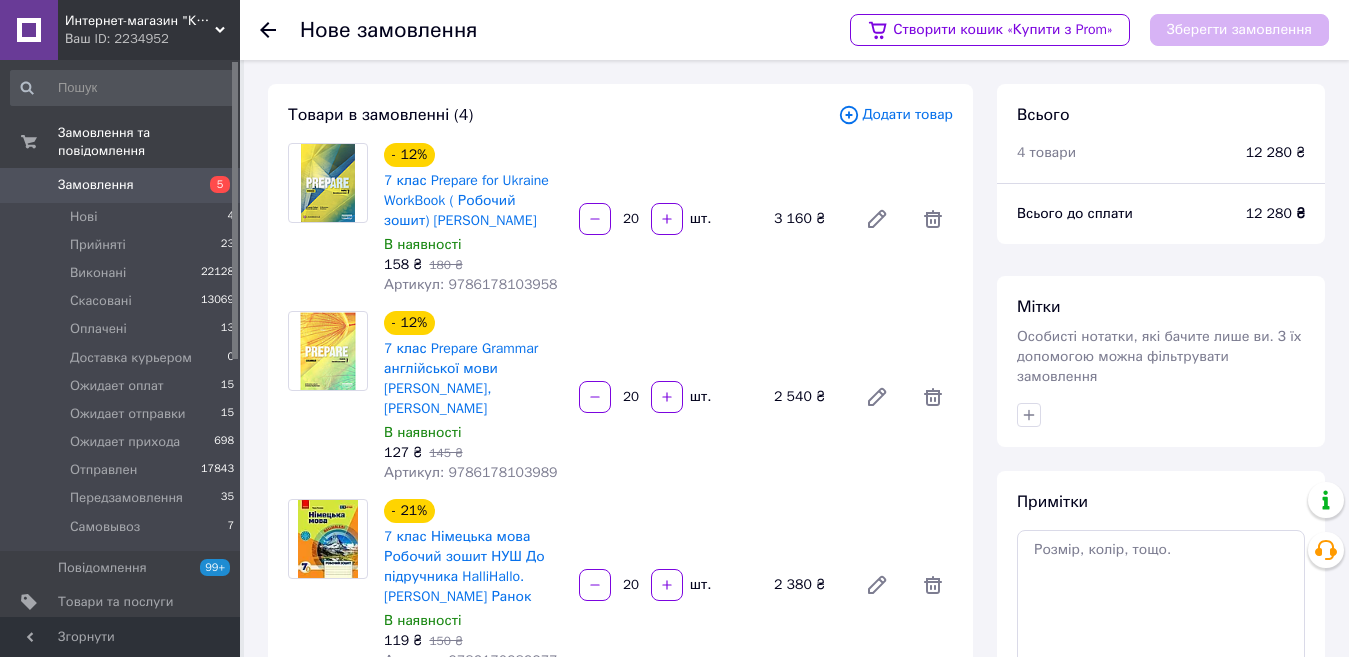 type on "20" 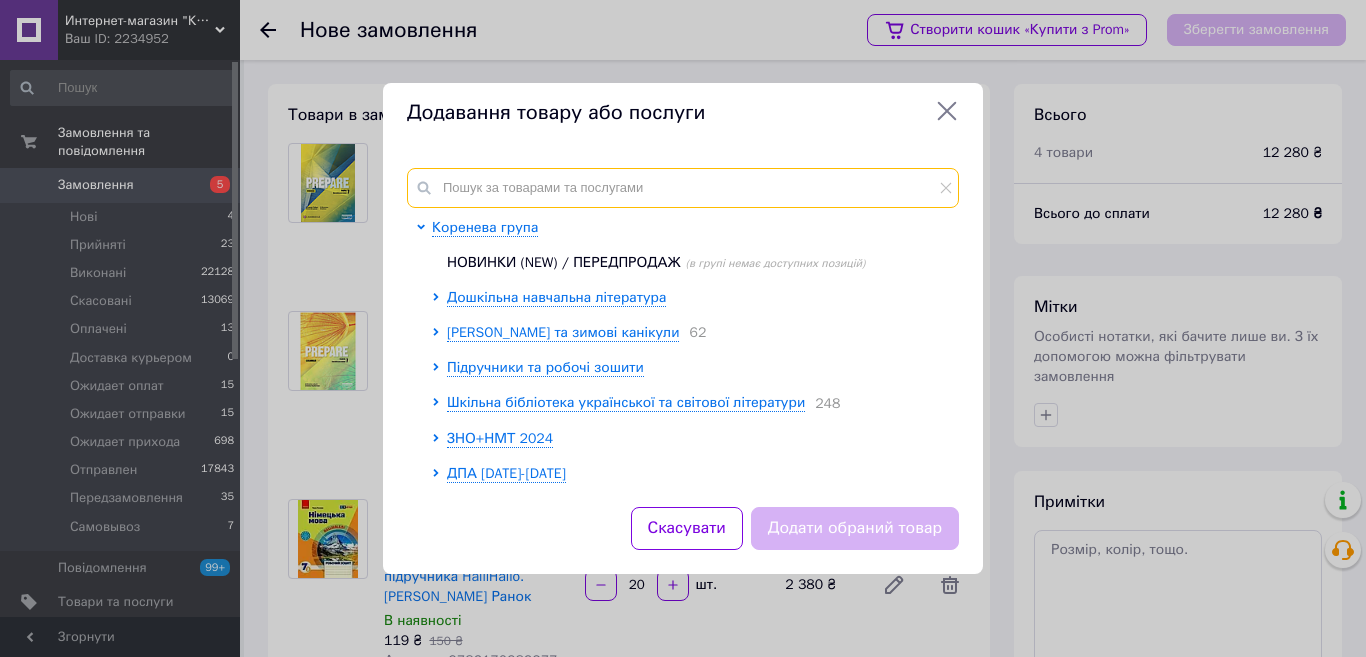 click at bounding box center (683, 188) 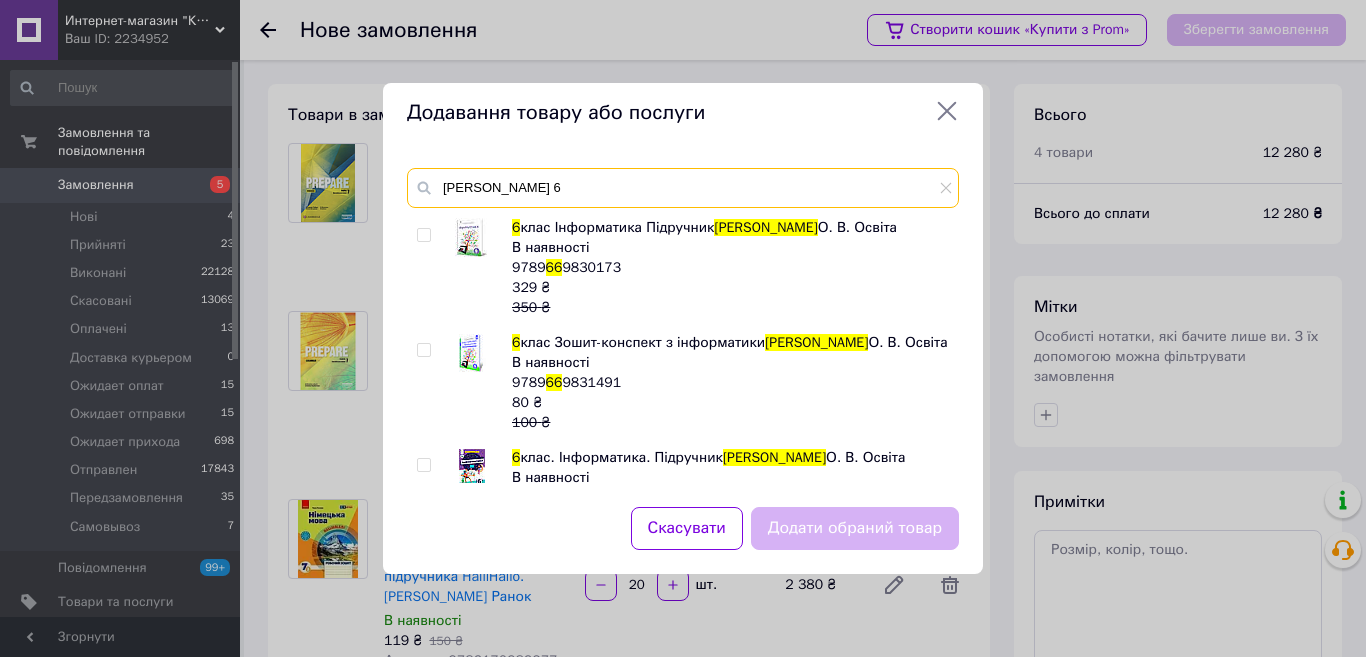 type on "[PERSON_NAME] 6" 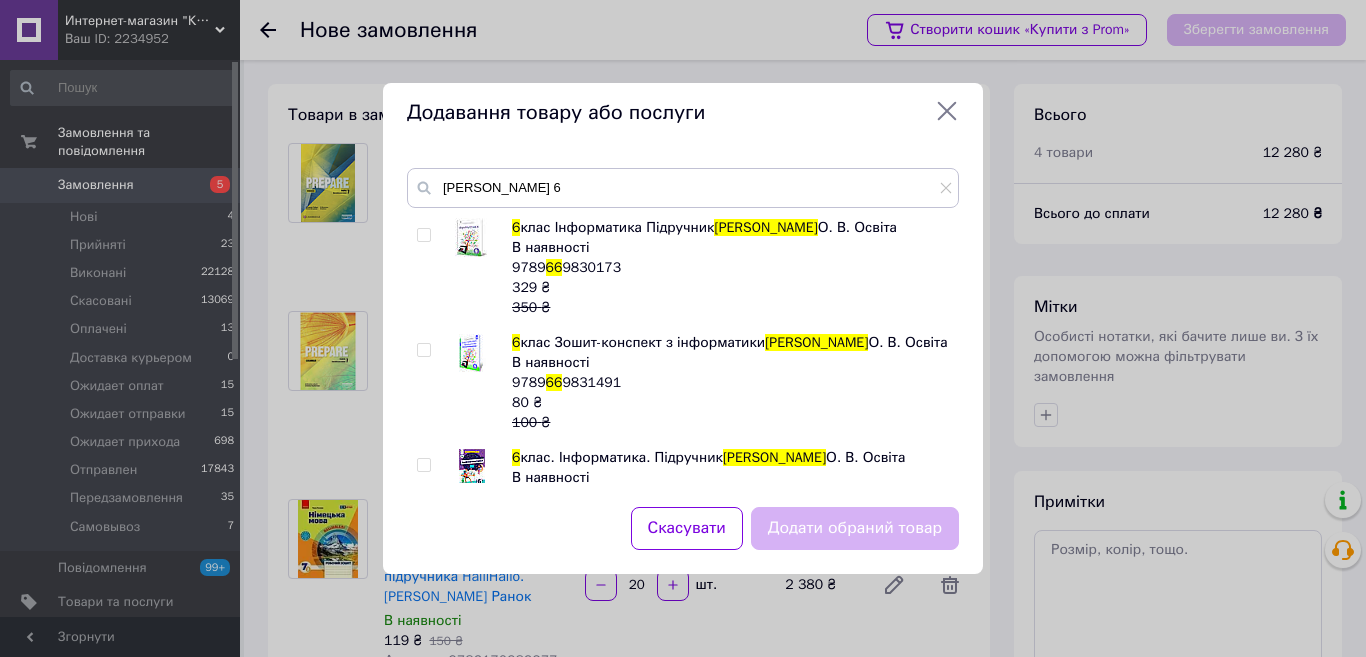 click at bounding box center [423, 465] 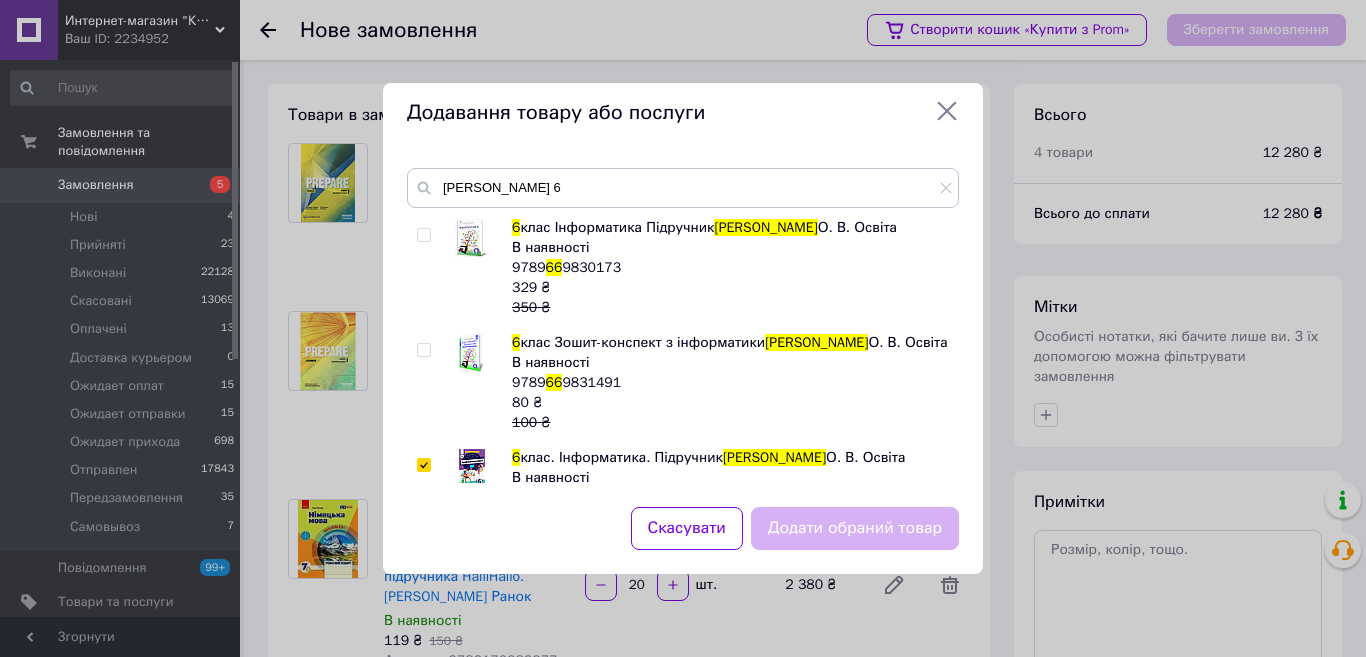 checkbox on "true" 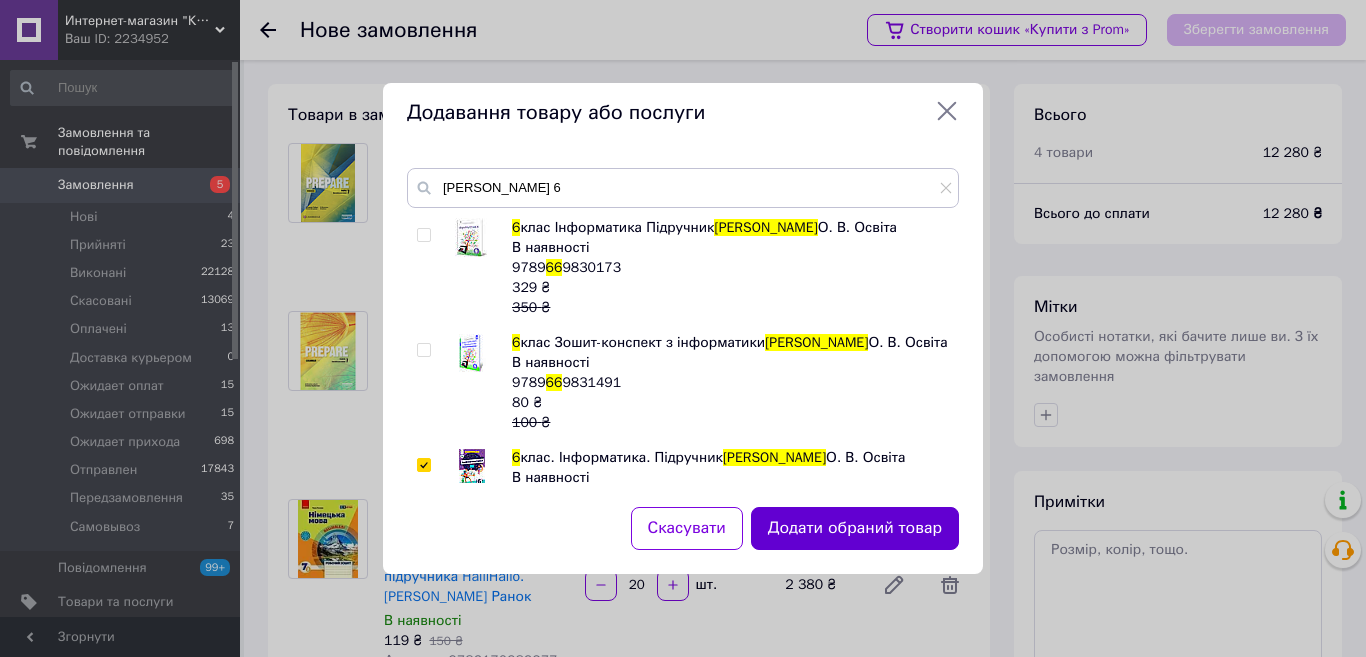 click on "Додати обраний товар" at bounding box center (855, 528) 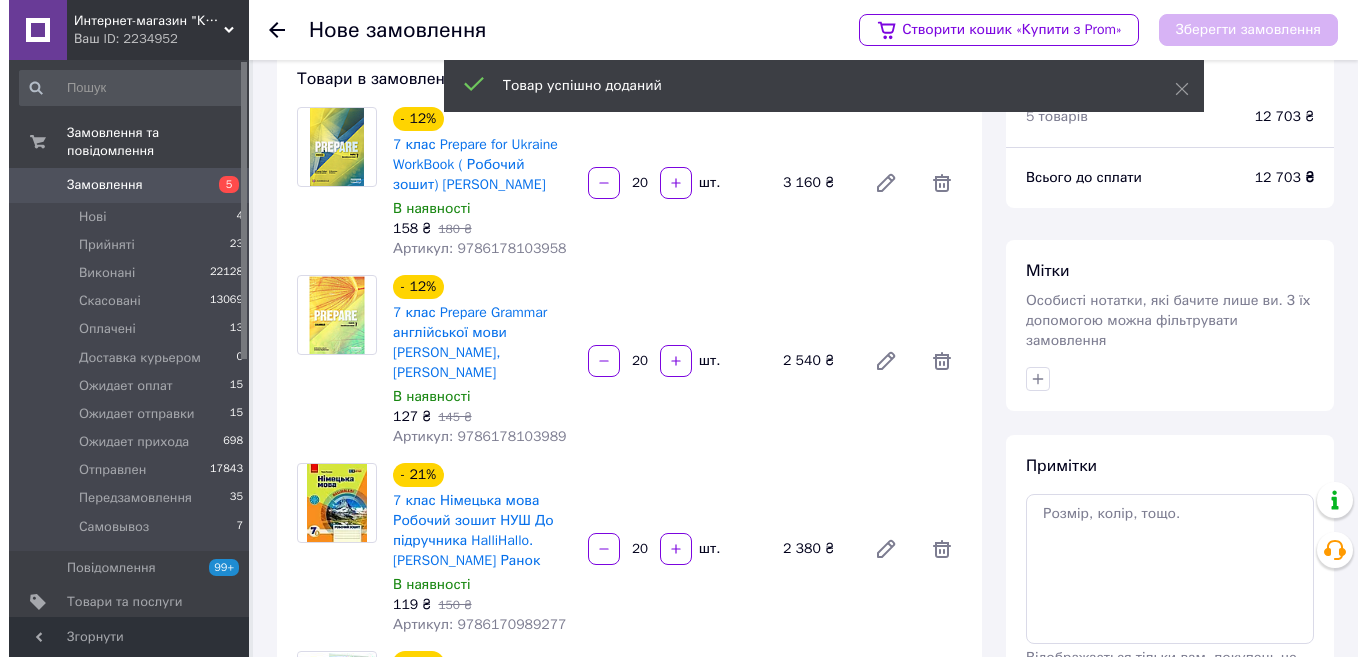 scroll, scrollTop: 0, scrollLeft: 0, axis: both 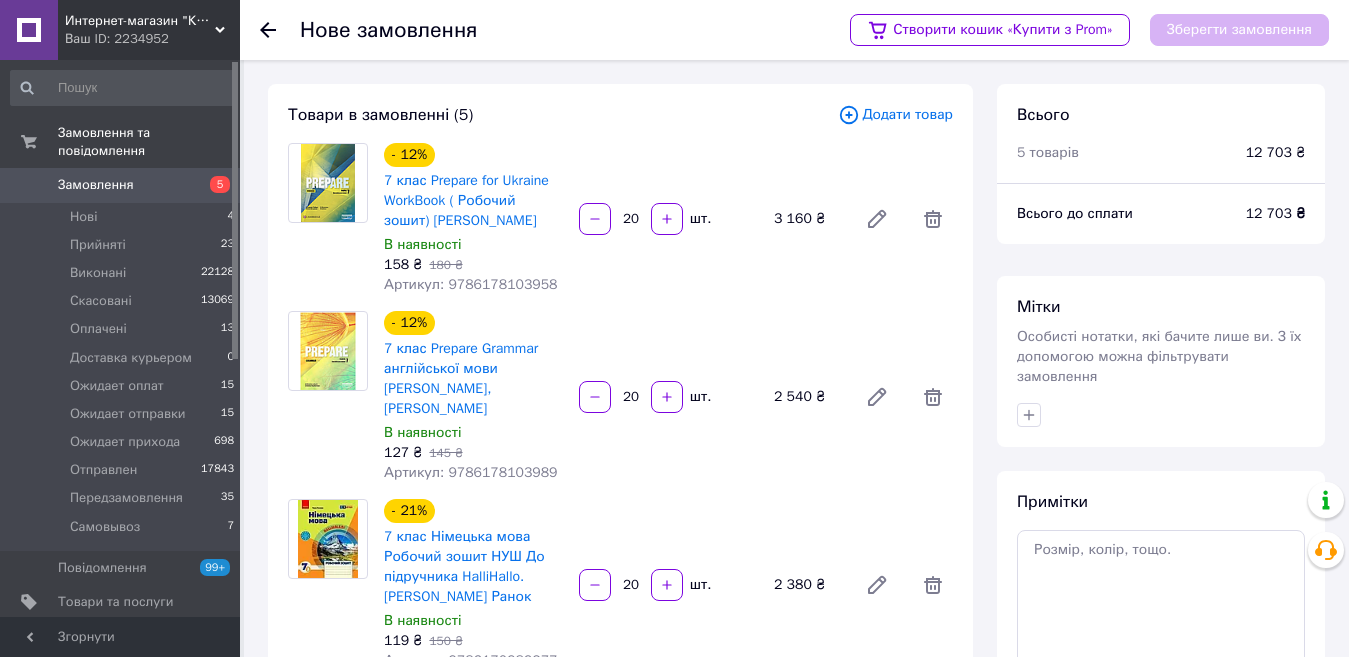 click on "Додати товар" at bounding box center (895, 115) 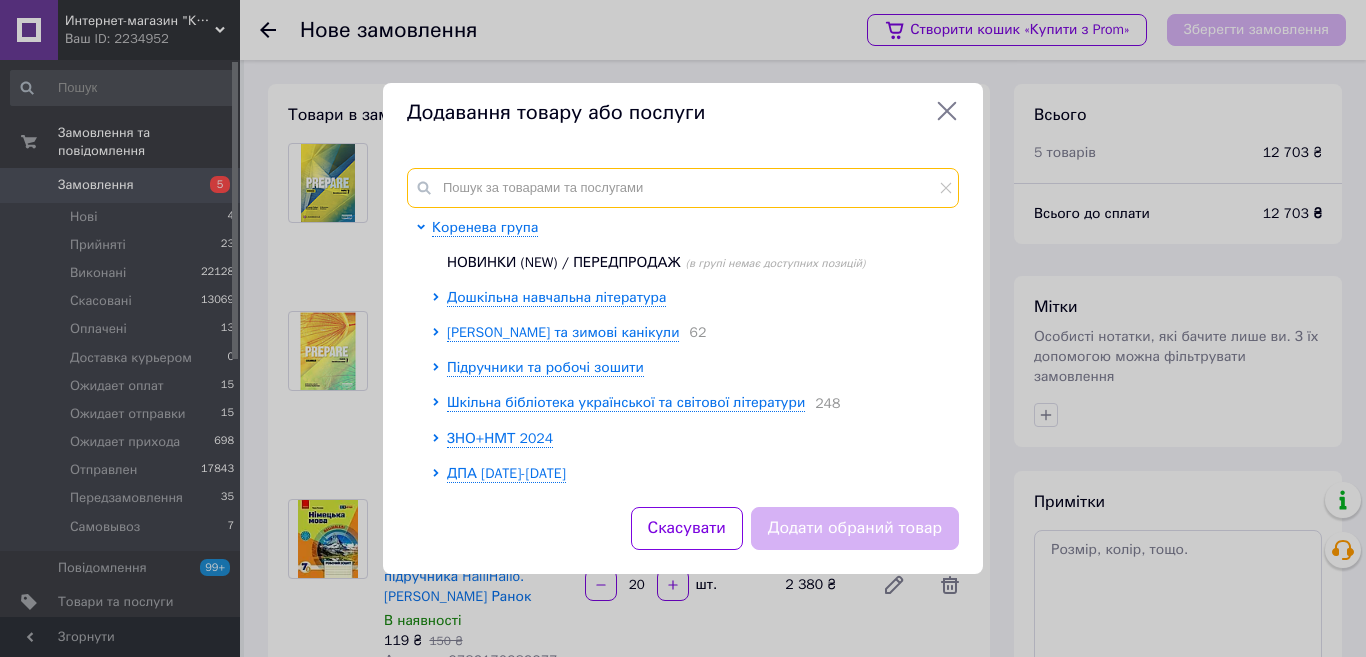 click at bounding box center (683, 188) 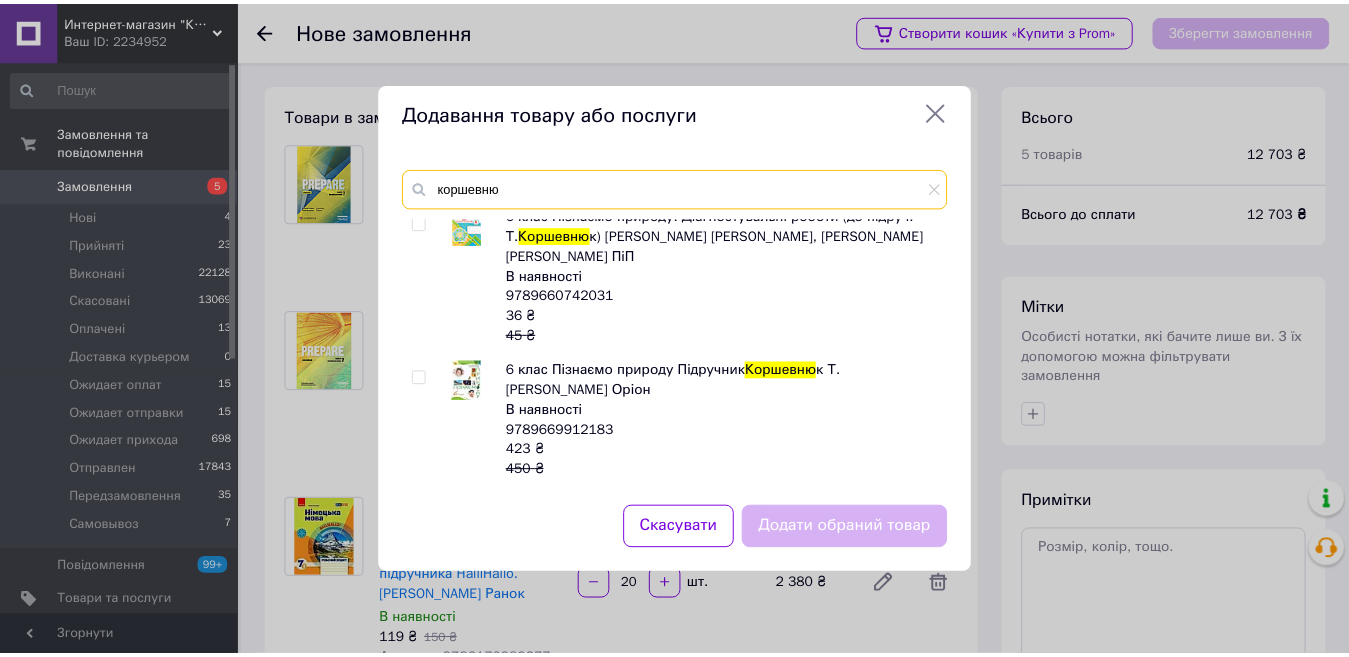 scroll, scrollTop: 1000, scrollLeft: 0, axis: vertical 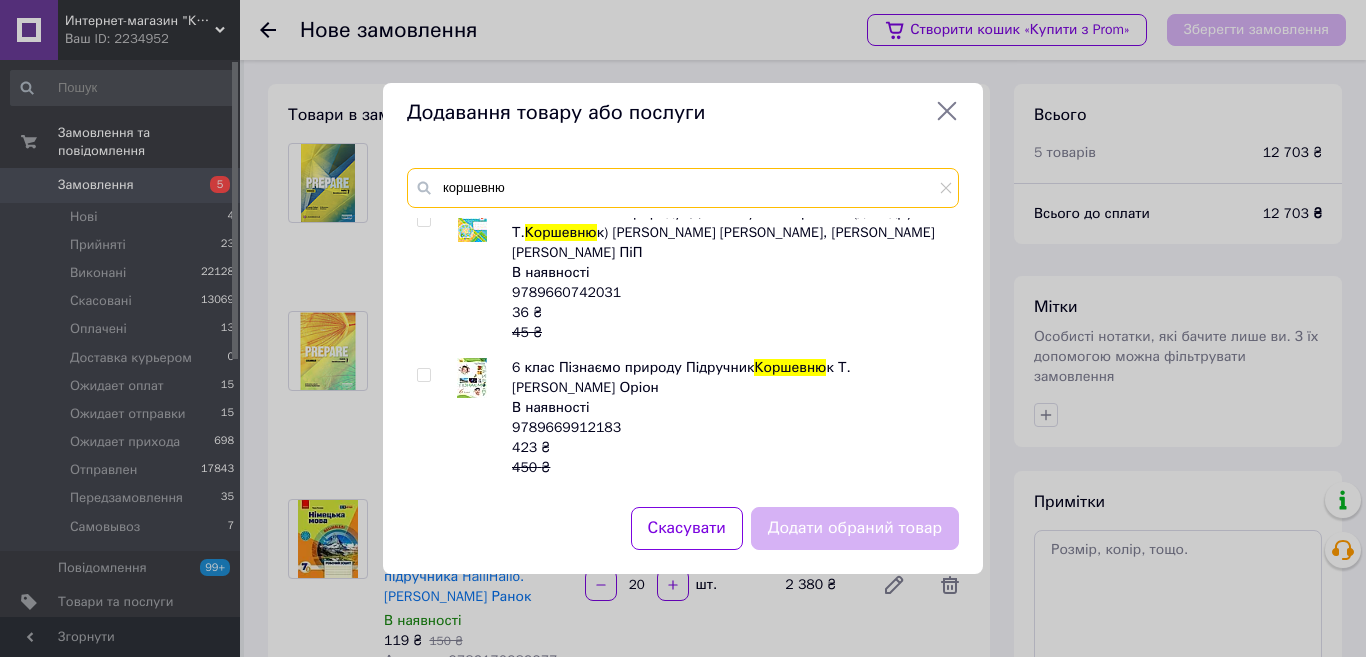 type on "коршевню" 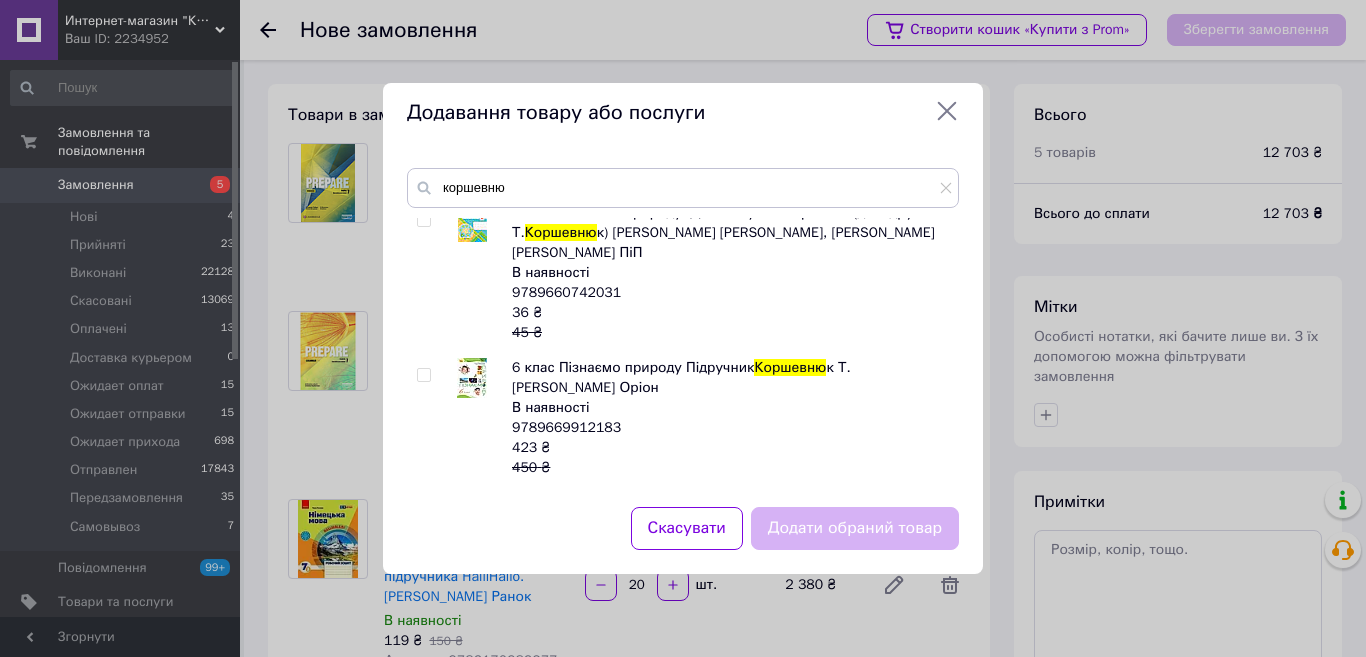 click at bounding box center (423, 375) 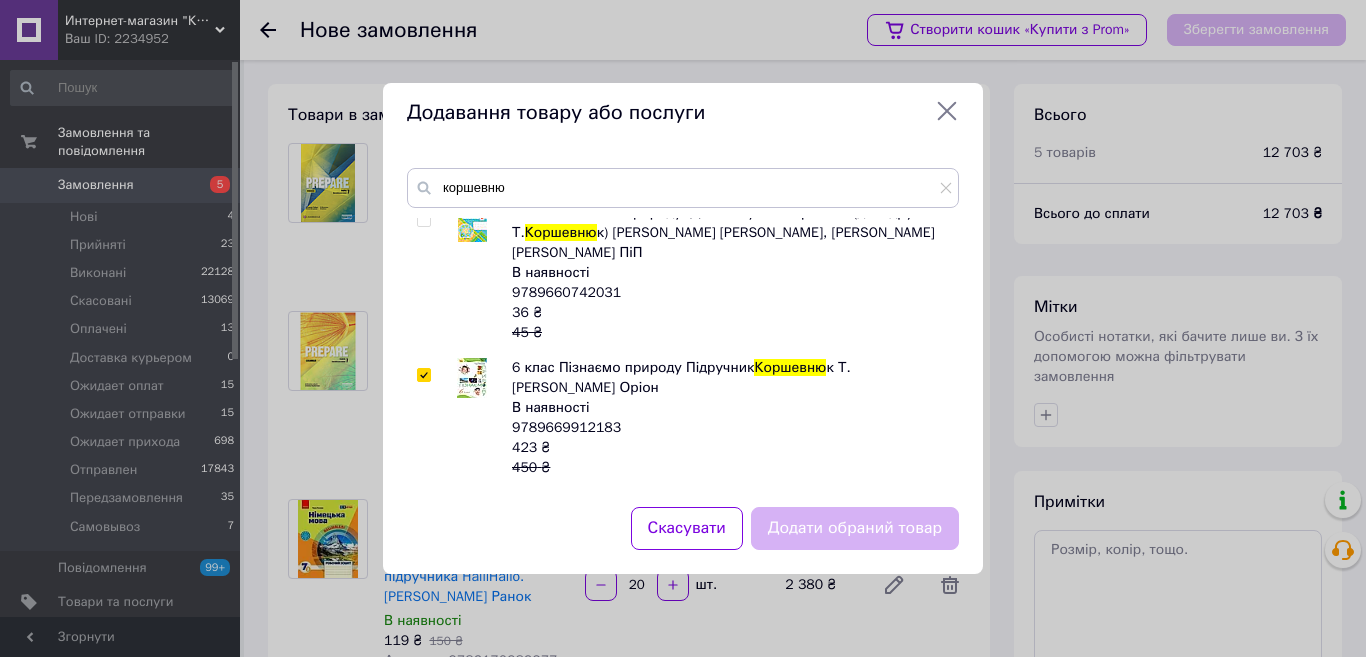 checkbox on "true" 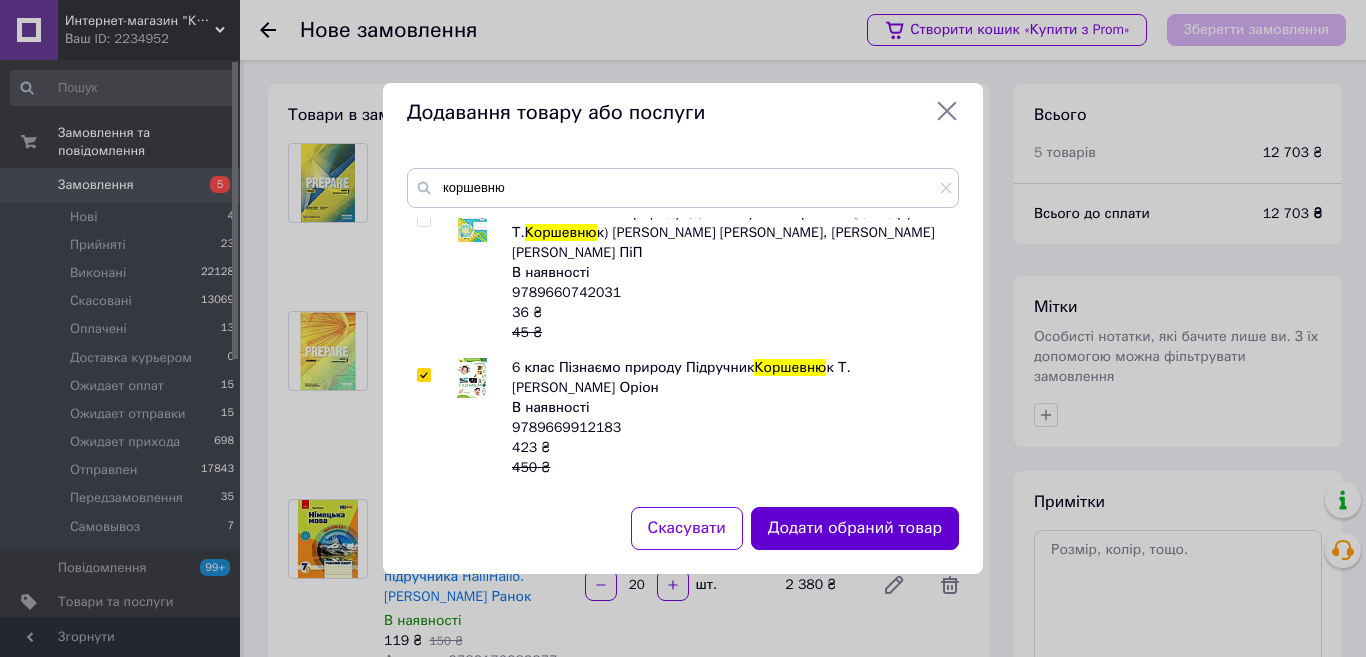 click on "Додати обраний товар" at bounding box center (855, 528) 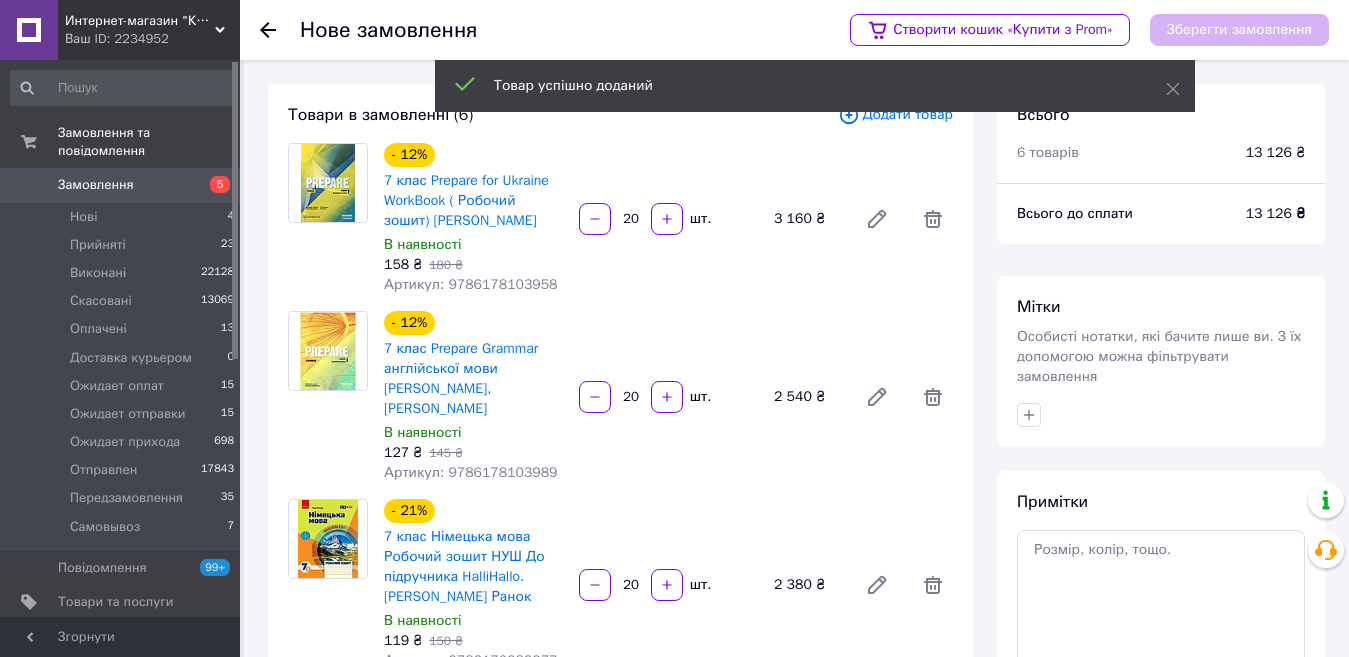 click on "Додати товар" at bounding box center [895, 115] 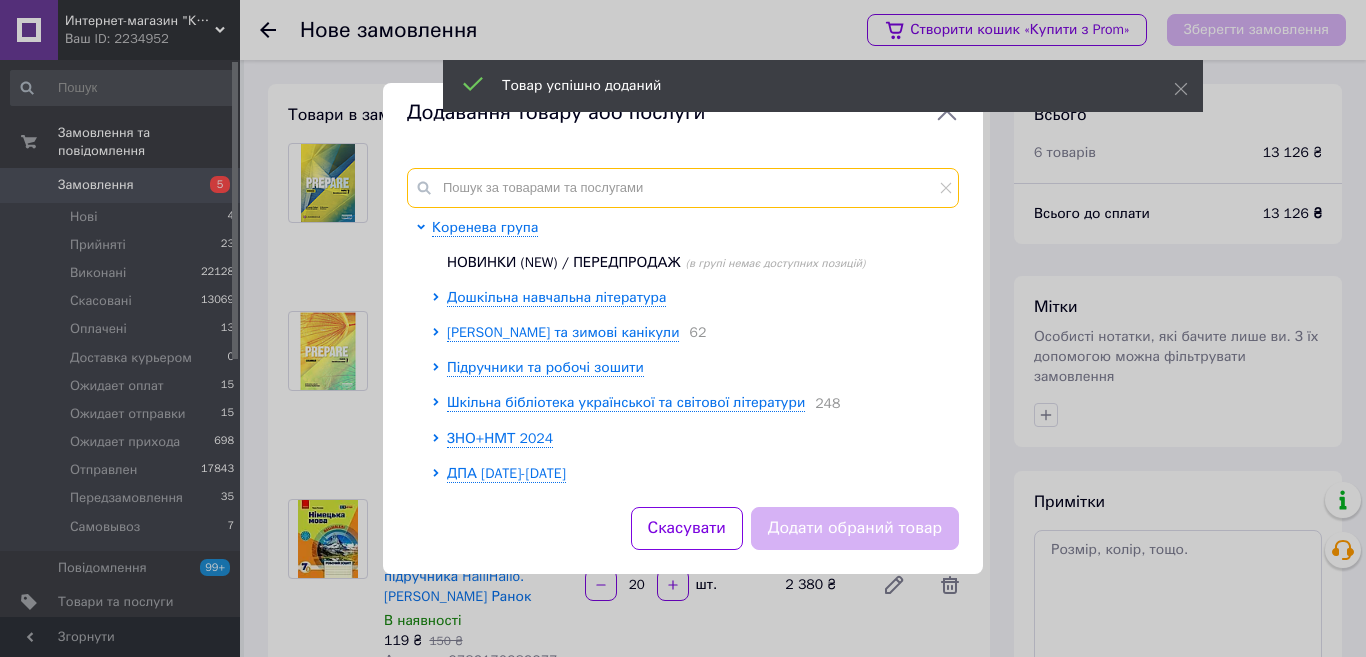 click at bounding box center (683, 188) 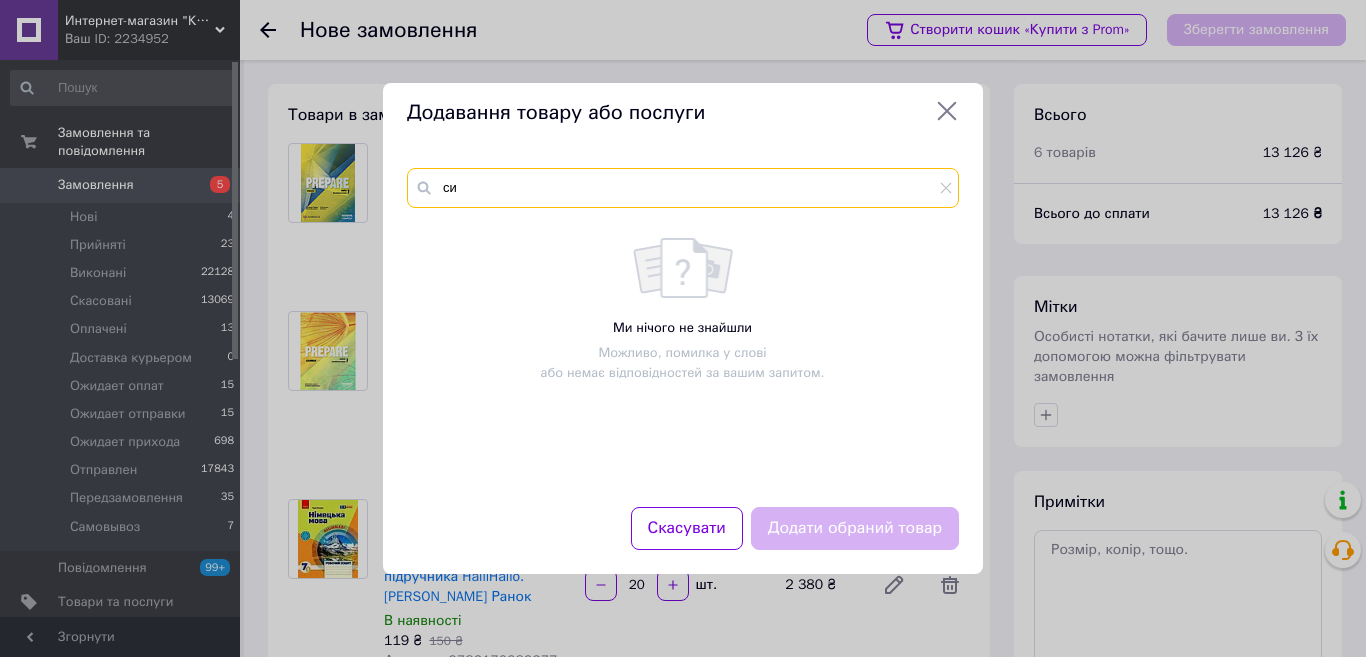 type on "с" 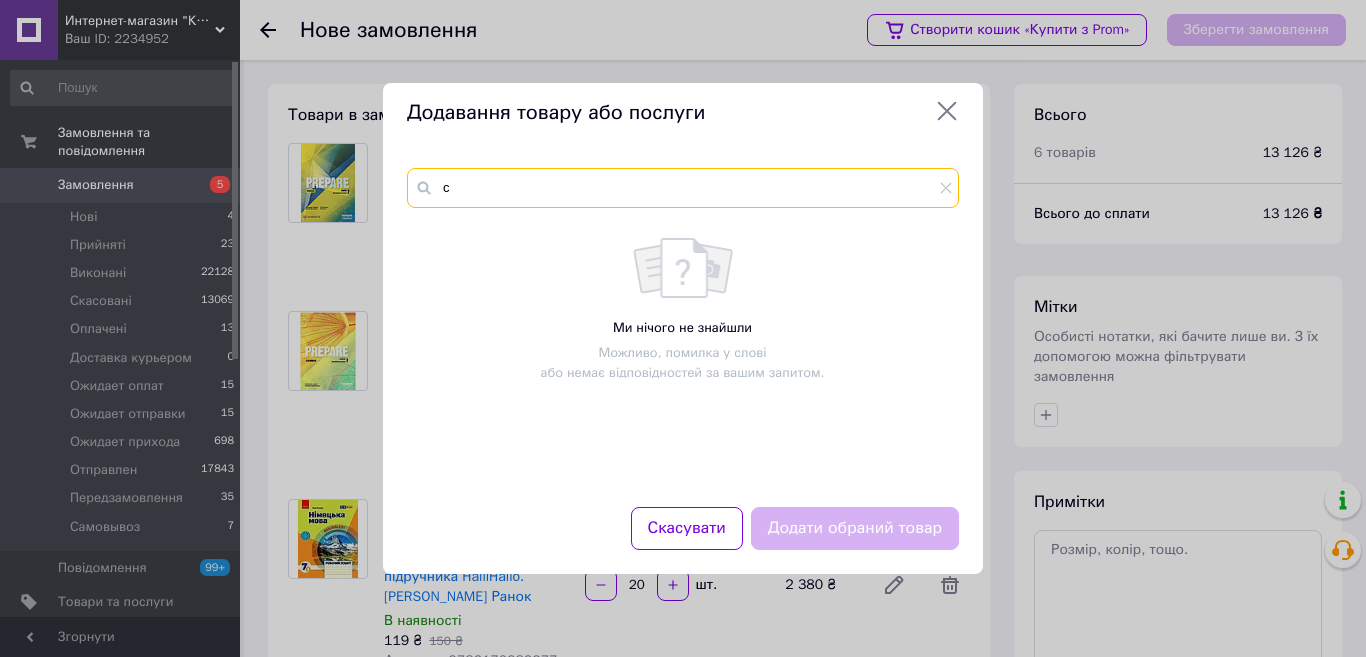 type 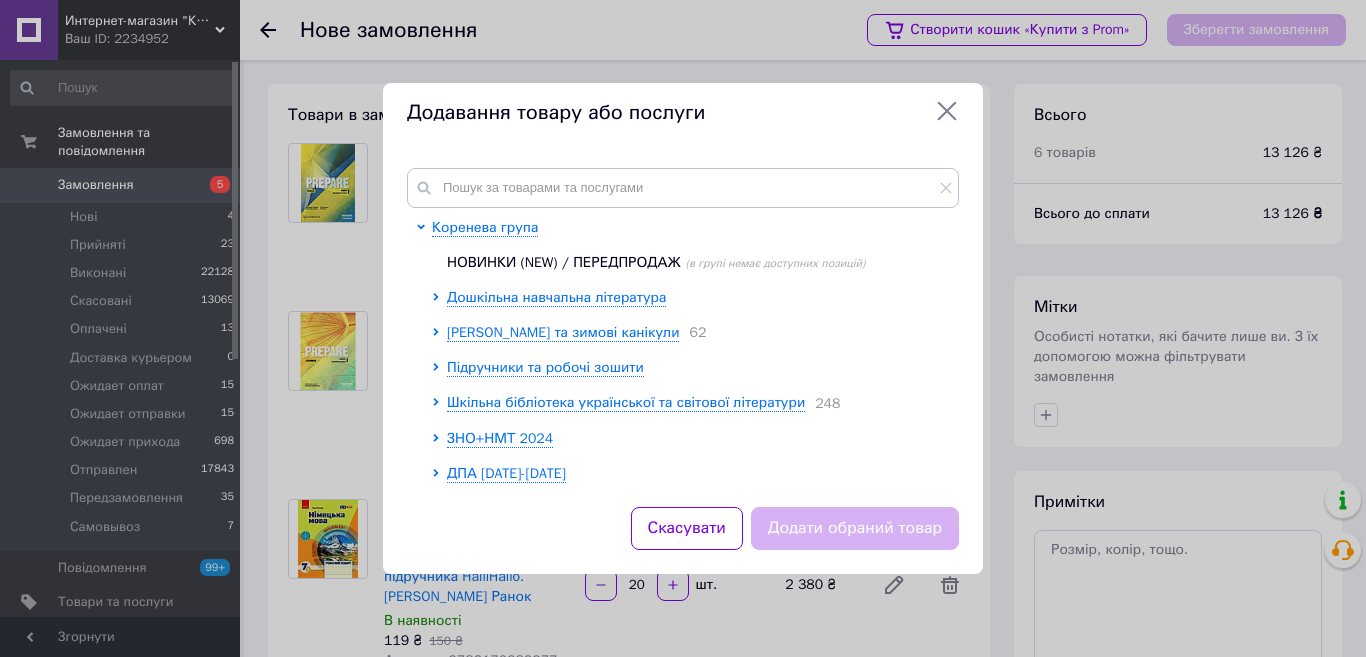 click 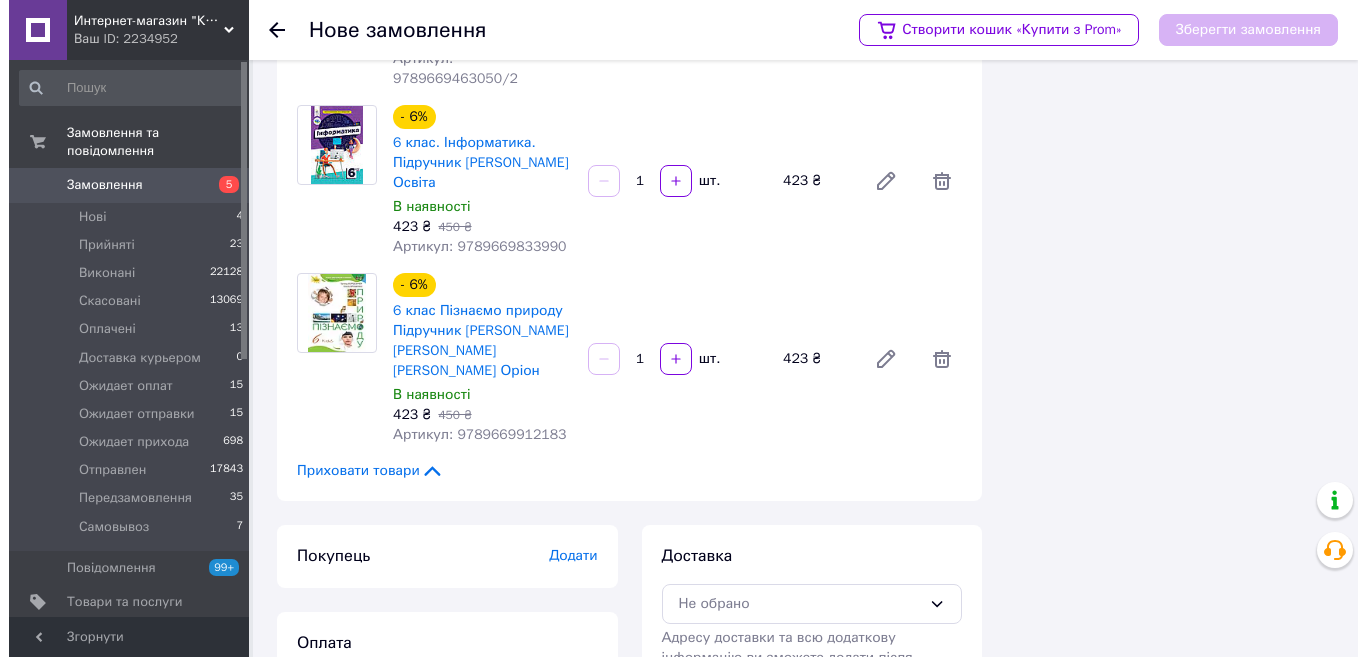scroll, scrollTop: 848, scrollLeft: 0, axis: vertical 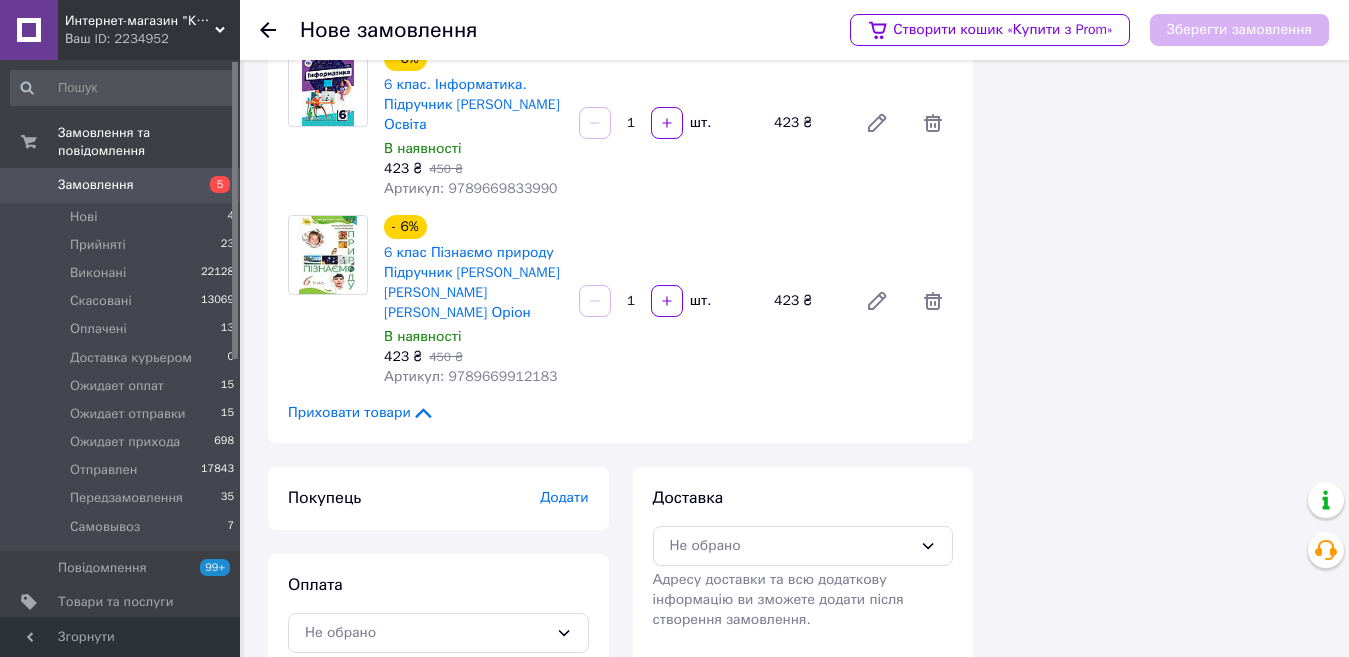 click on "Додати" at bounding box center (564, 497) 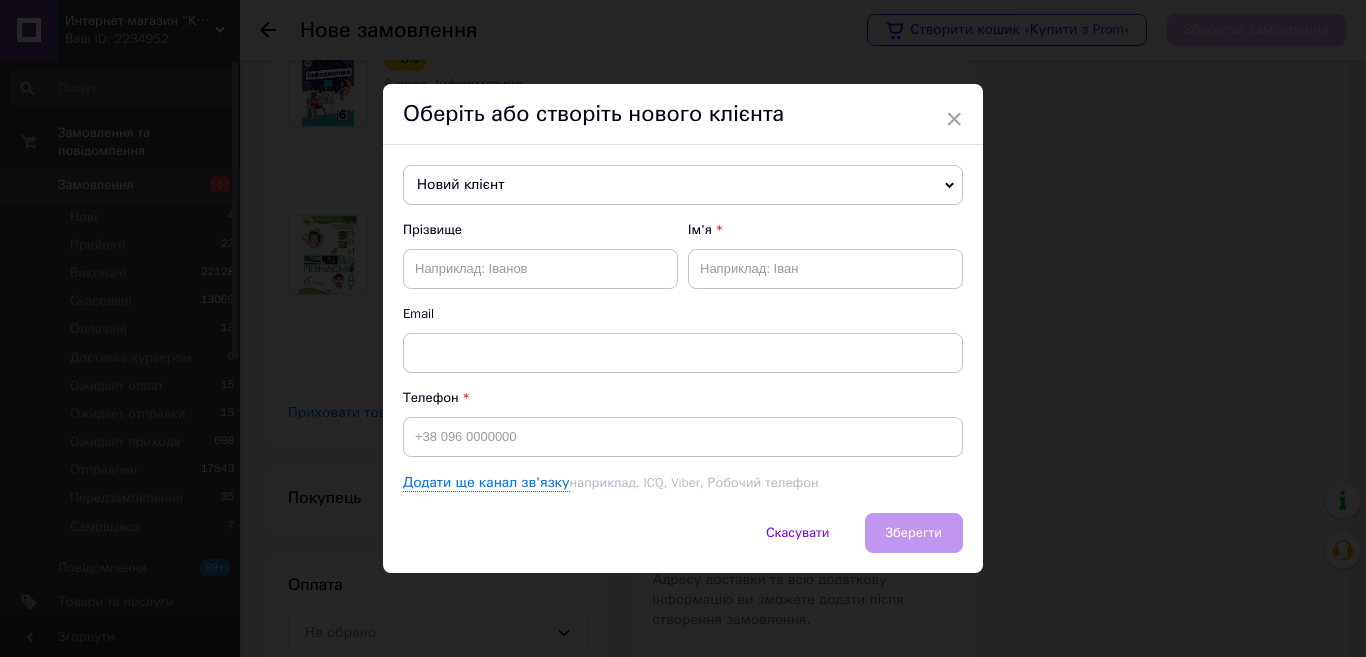 click on "Новий клієнт" at bounding box center (683, 185) 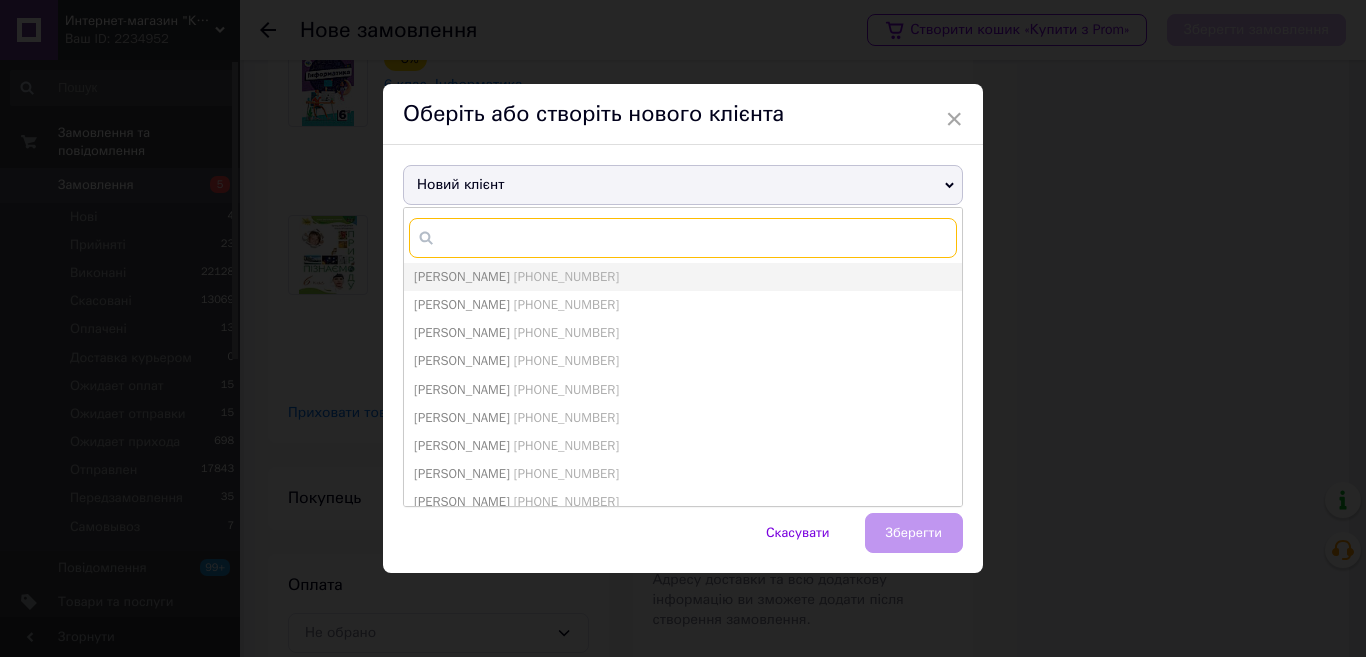 click at bounding box center (683, 238) 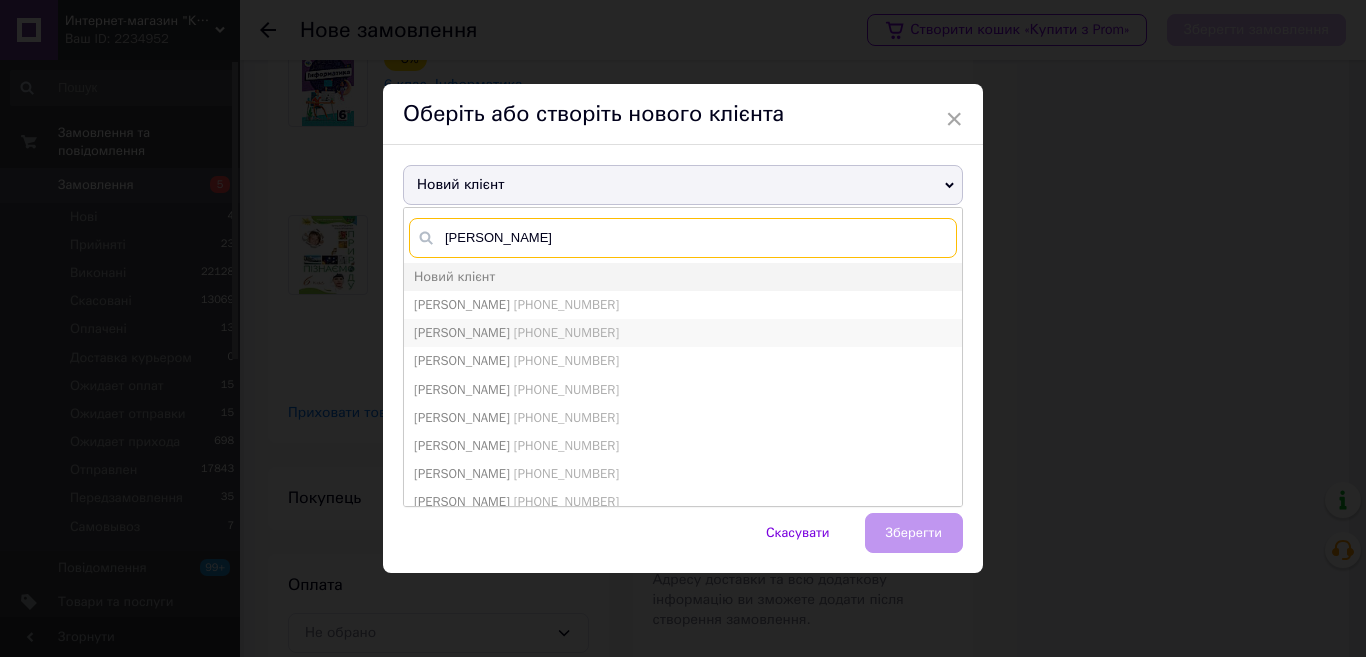 type on "[PERSON_NAME]" 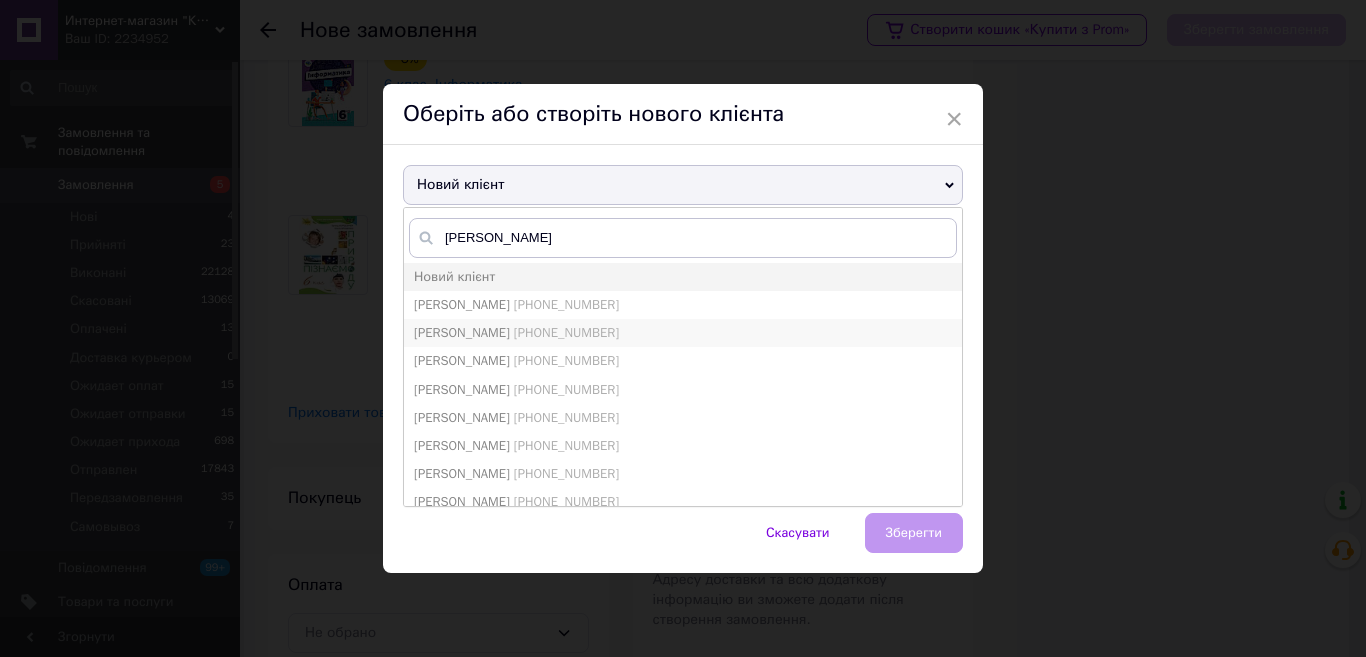 click on "[PHONE_NUMBER]" at bounding box center [566, 332] 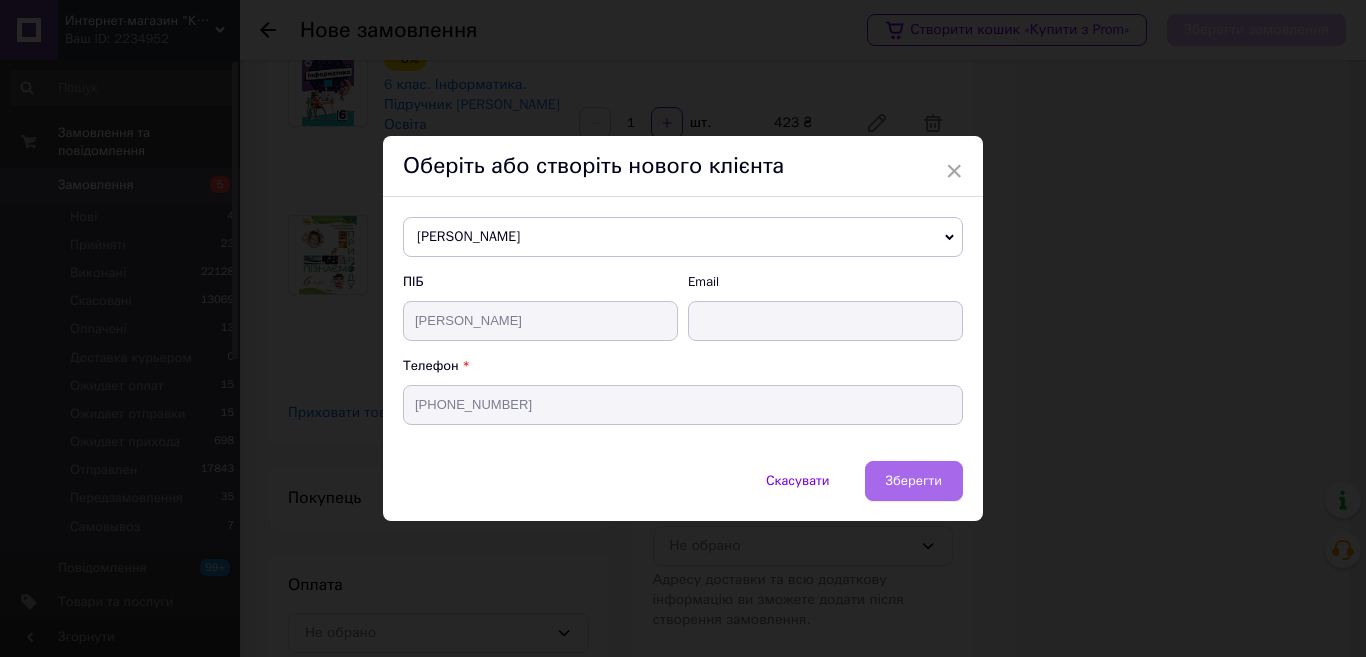 click on "Зберегти" at bounding box center [914, 480] 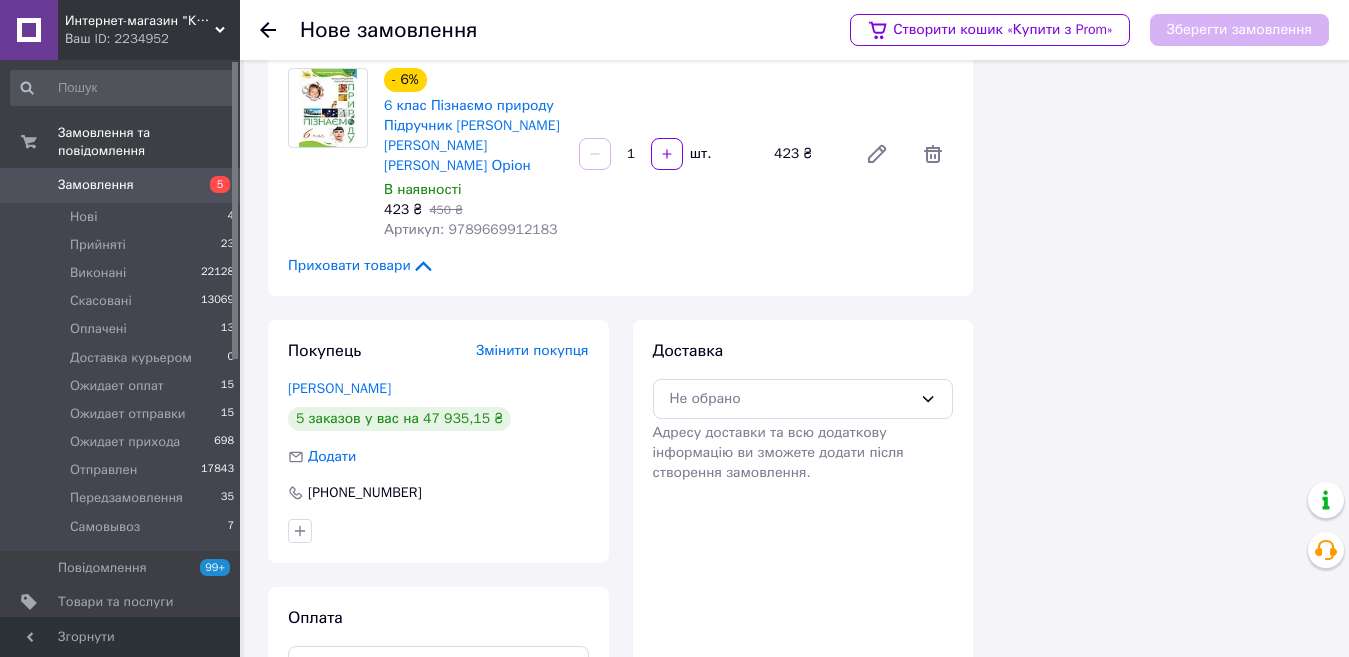 scroll, scrollTop: 1028, scrollLeft: 0, axis: vertical 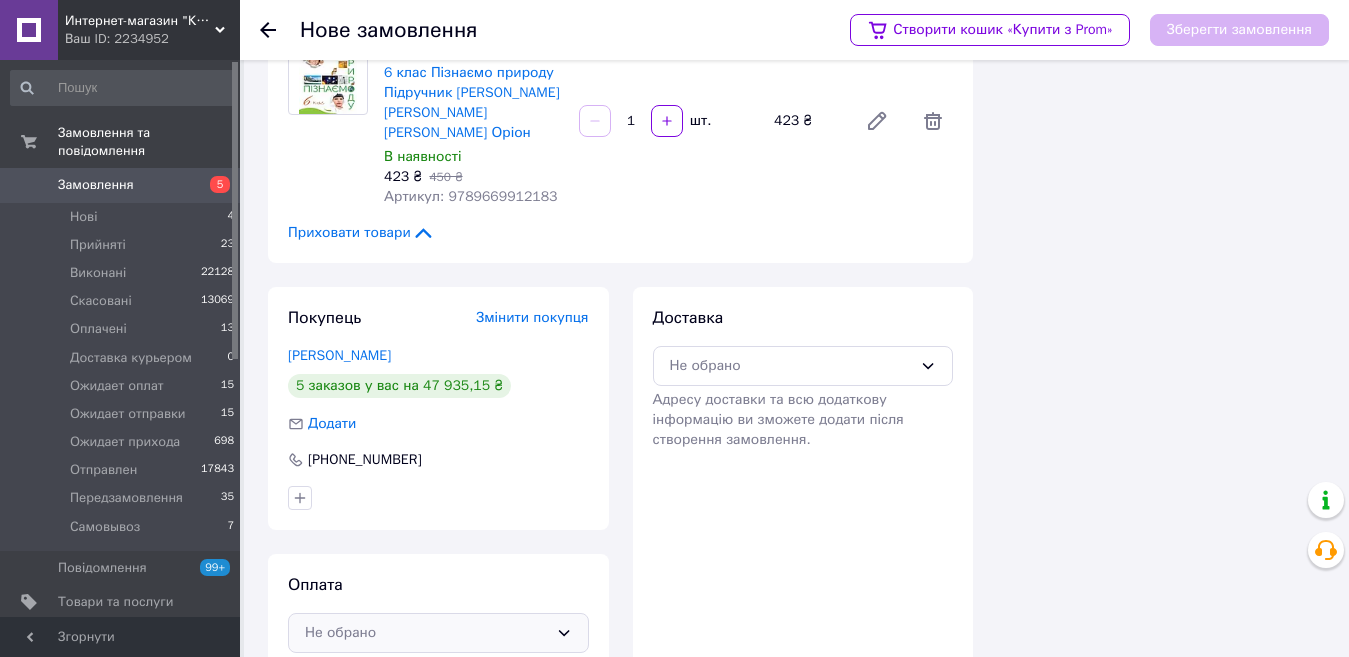 click on "Не обрано" at bounding box center [426, 633] 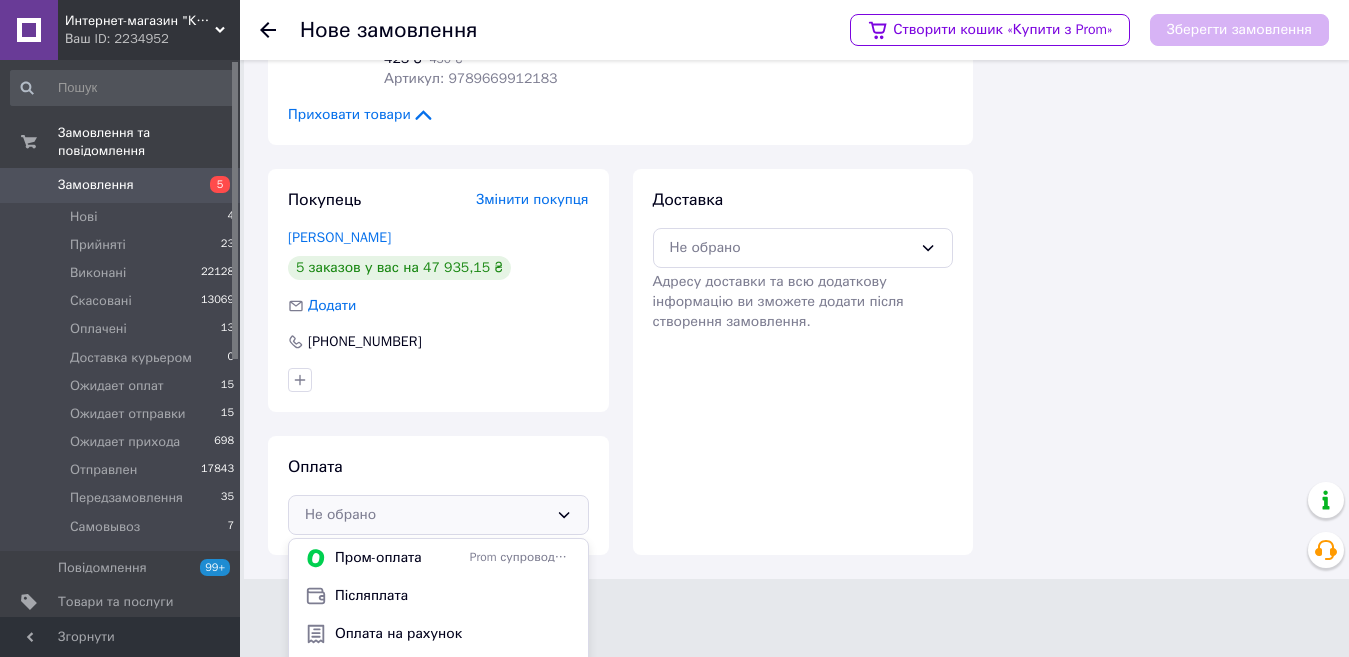 scroll, scrollTop: 1161, scrollLeft: 0, axis: vertical 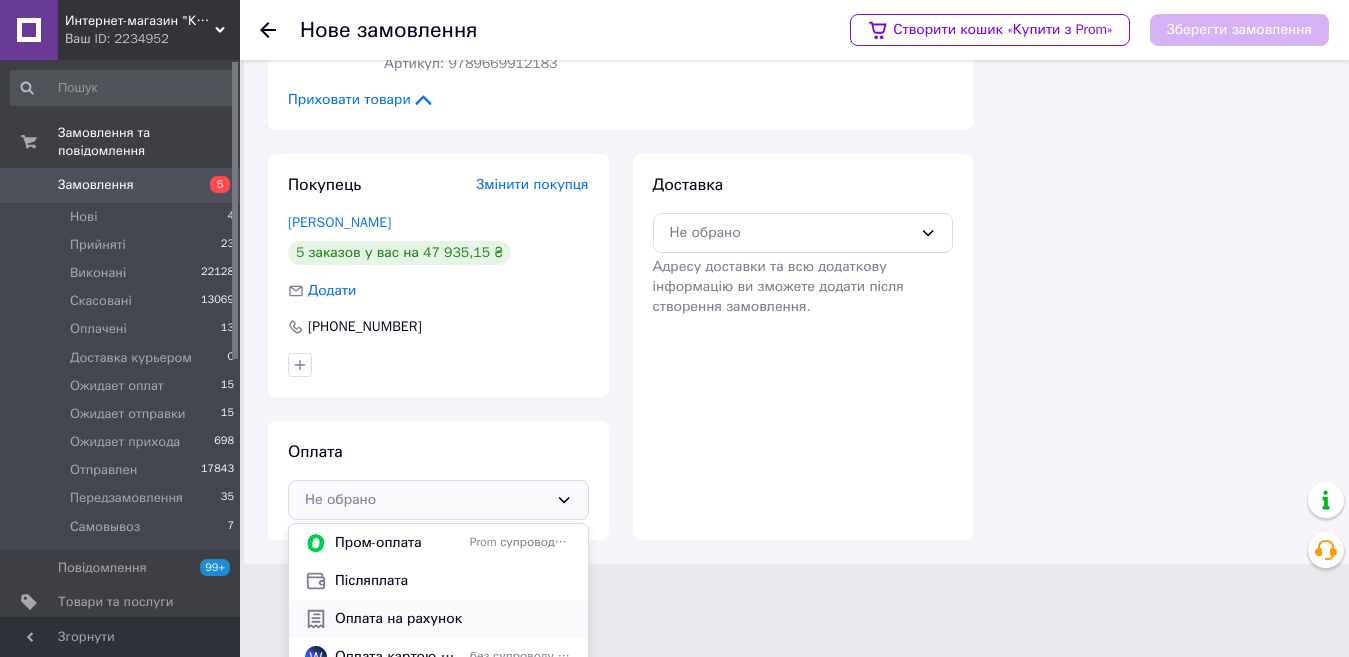 click on "Оплата на рахунок" at bounding box center [453, 619] 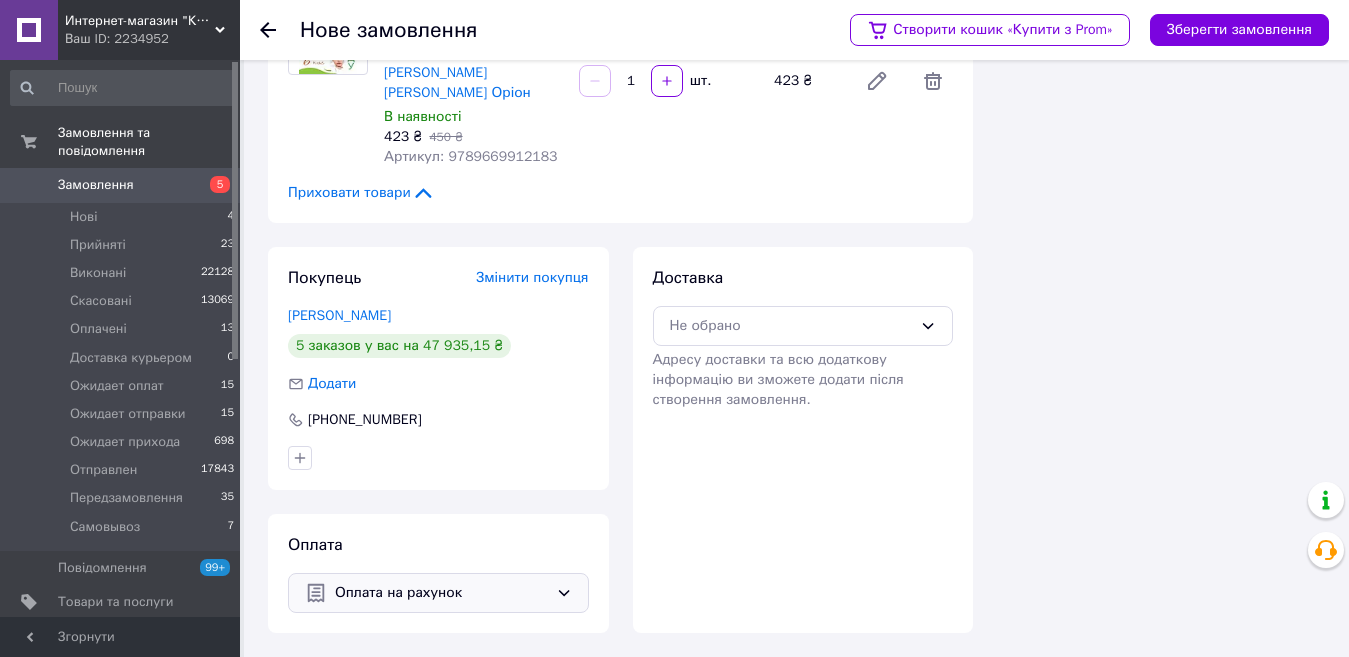 scroll, scrollTop: 1028, scrollLeft: 0, axis: vertical 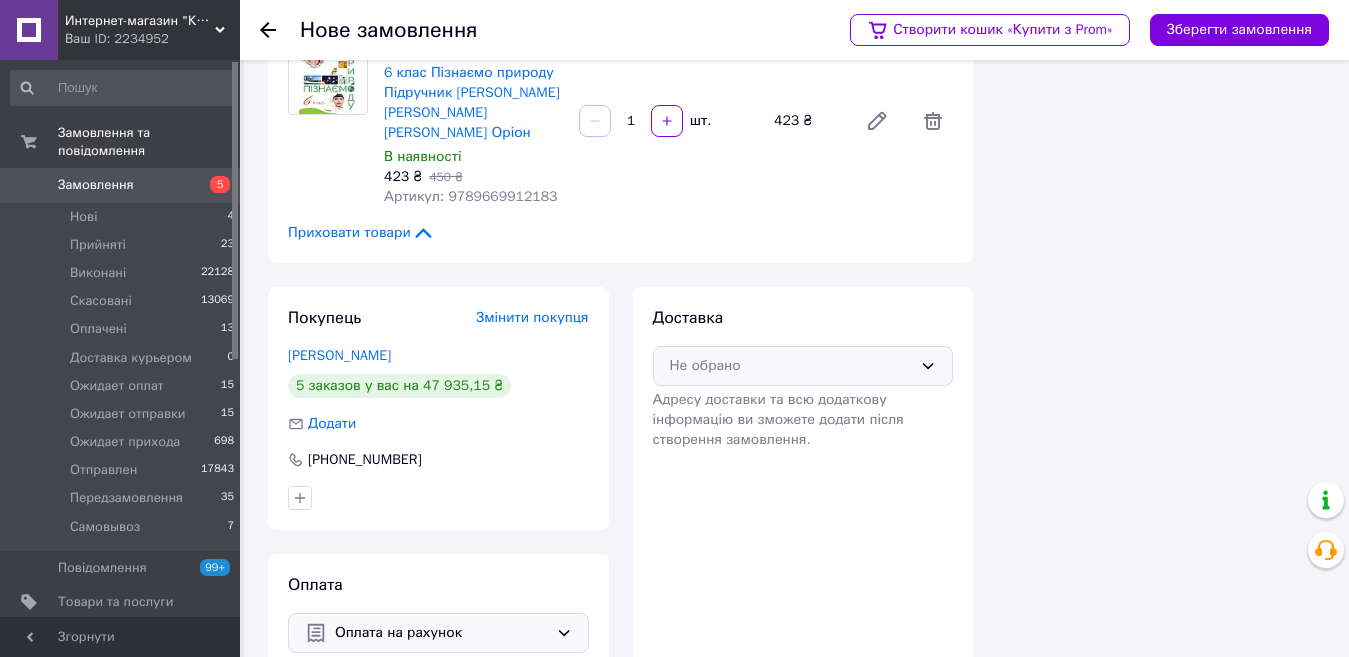 click on "Не обрано" at bounding box center [791, 366] 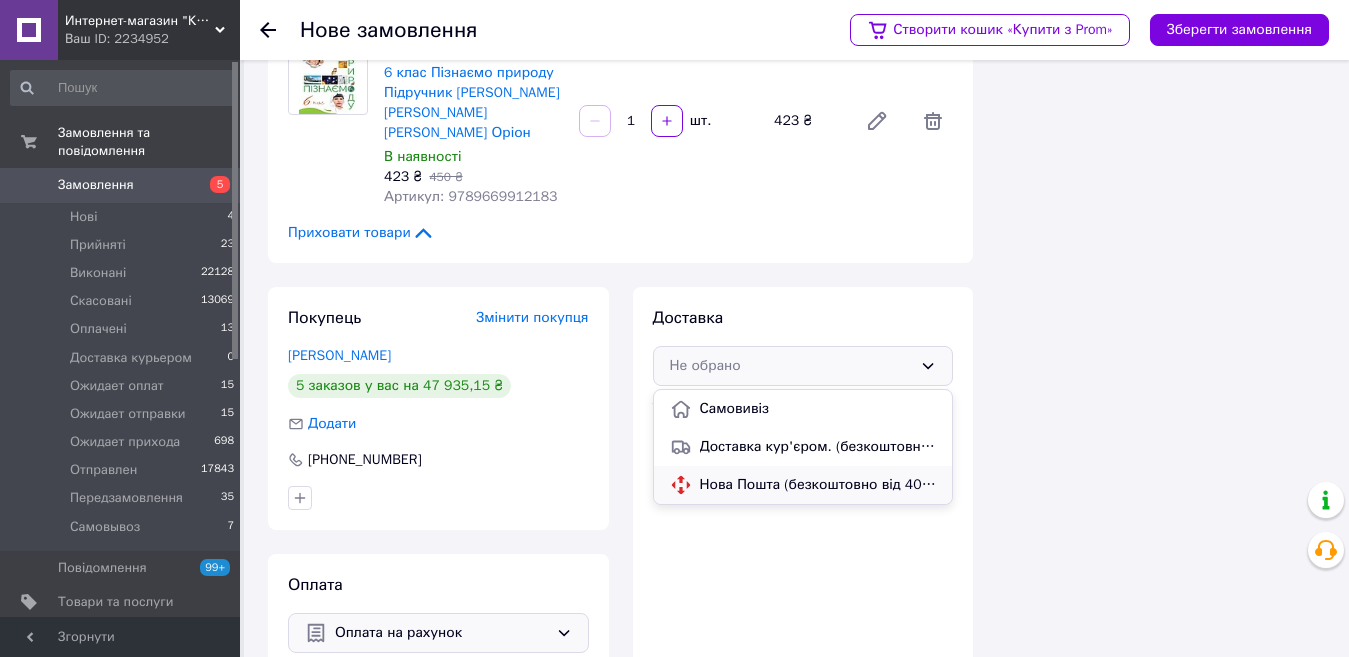 click on "Нова Пошта (безкоштовно від 4000 ₴)" at bounding box center [818, 485] 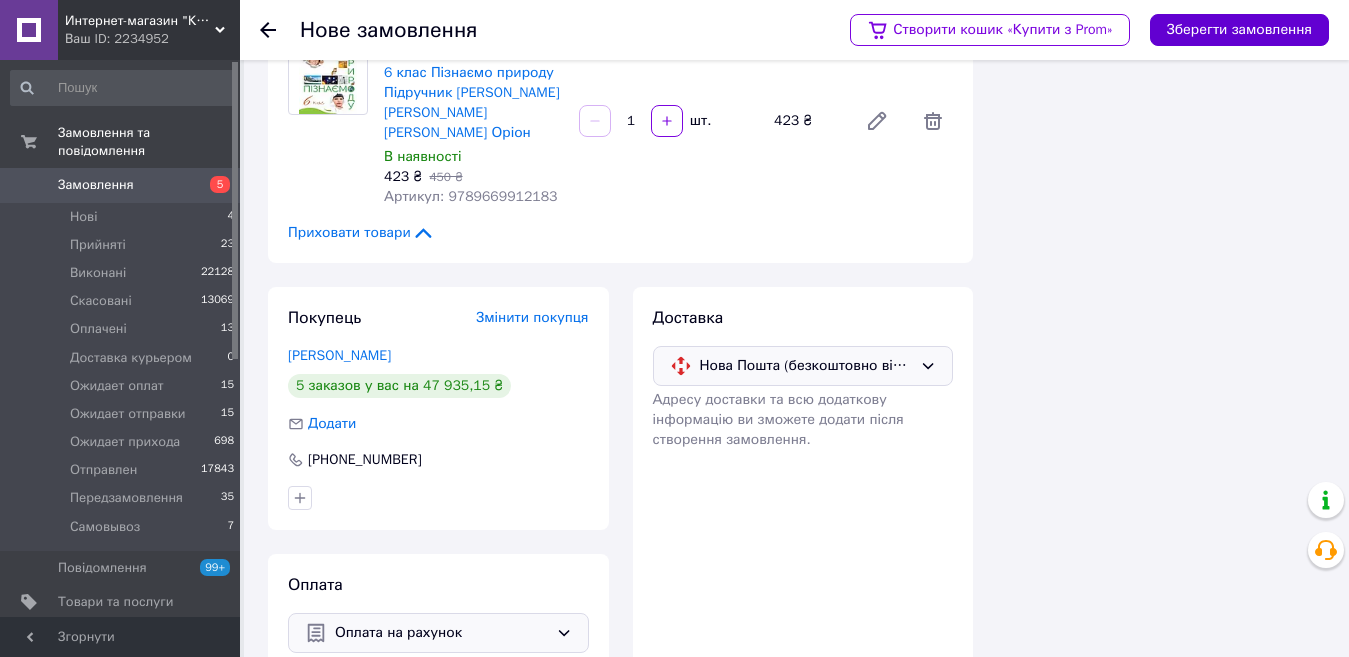 click on "Зберегти замовлення" at bounding box center (1239, 30) 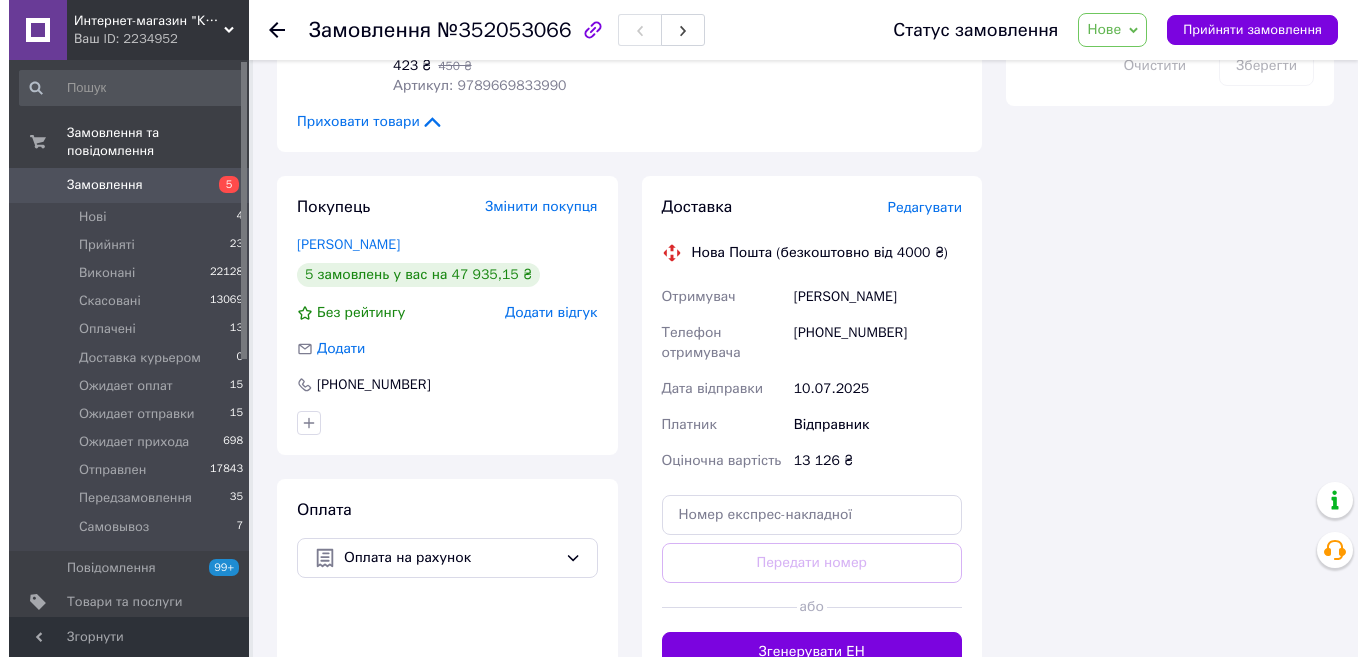 scroll, scrollTop: 1228, scrollLeft: 0, axis: vertical 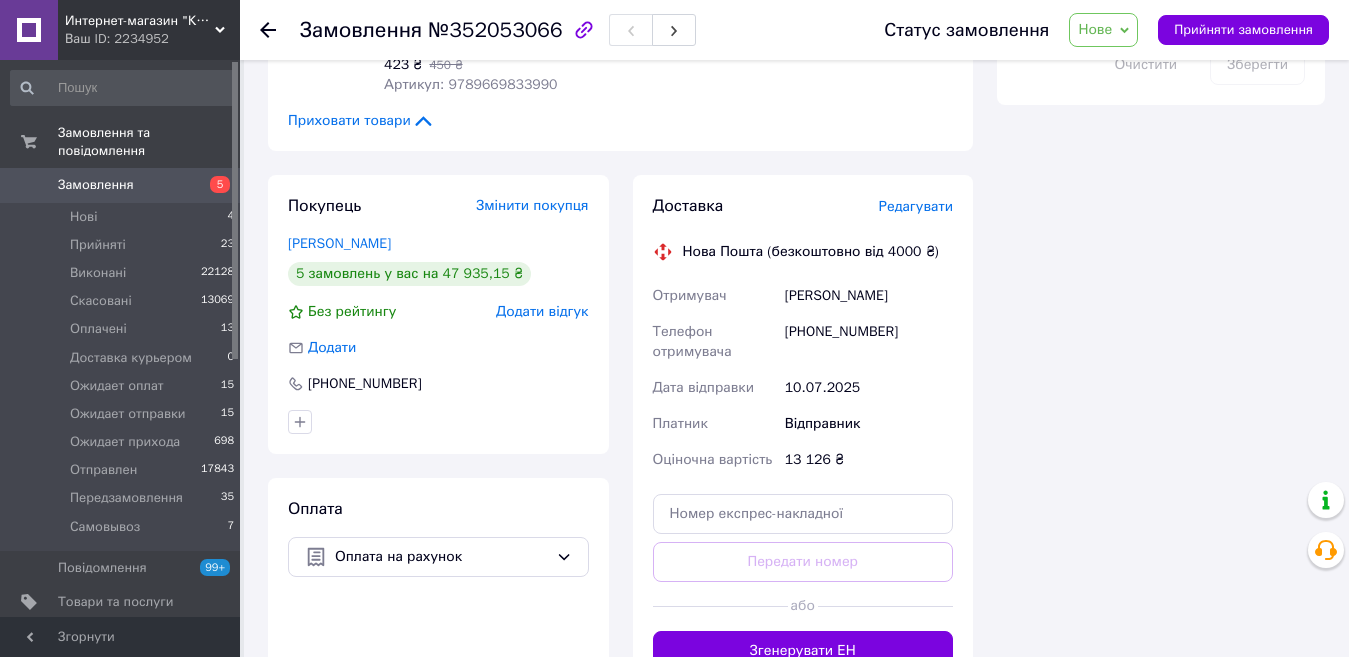 click on "Редагувати" at bounding box center (916, 206) 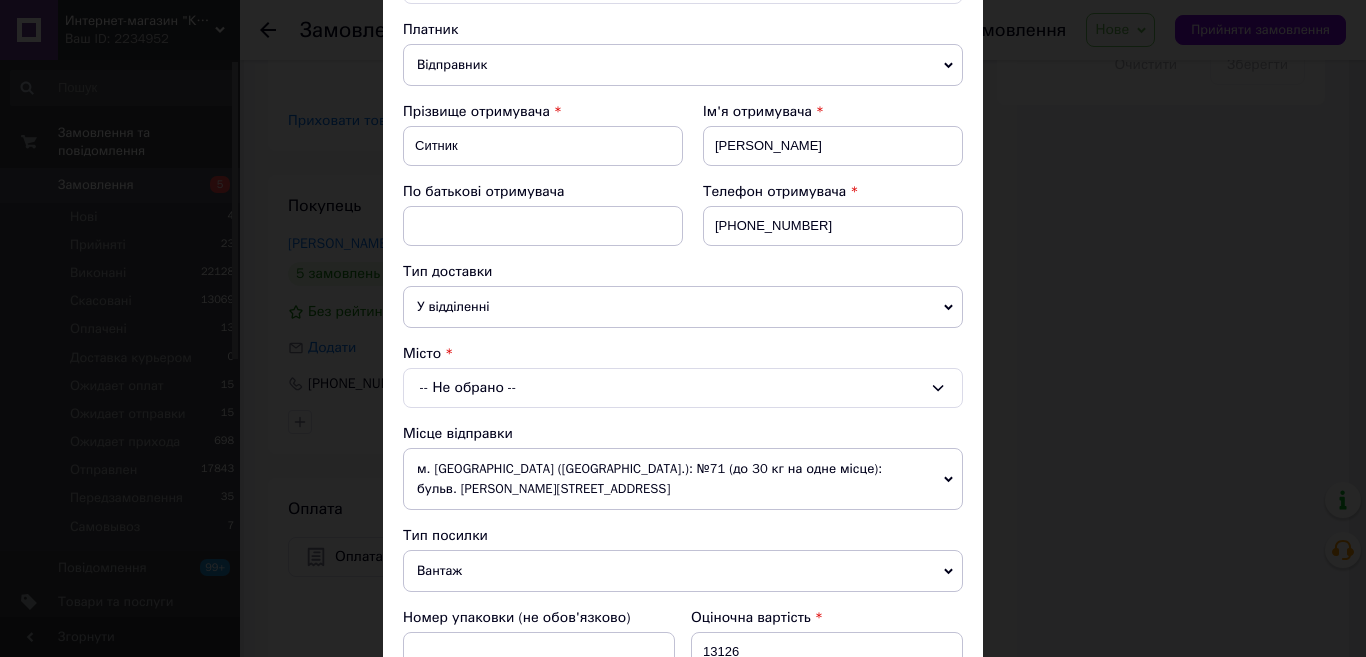 scroll, scrollTop: 400, scrollLeft: 0, axis: vertical 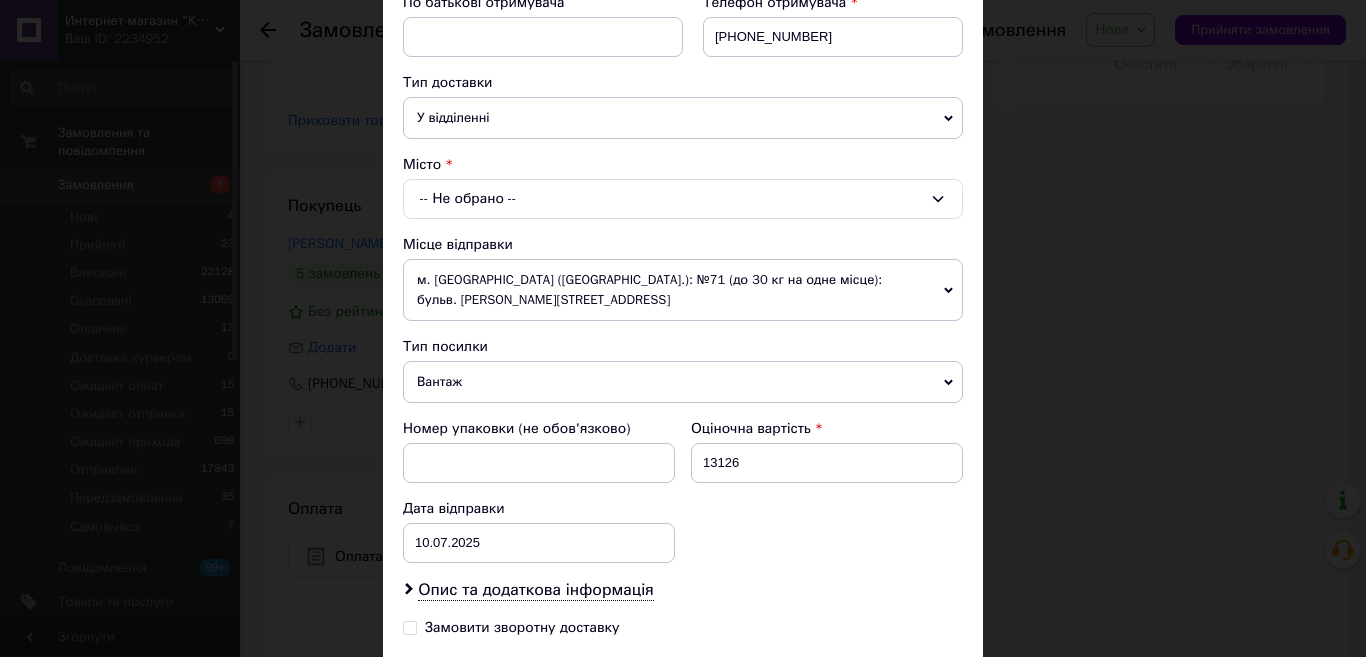 click on "-- Не обрано --" at bounding box center [683, 199] 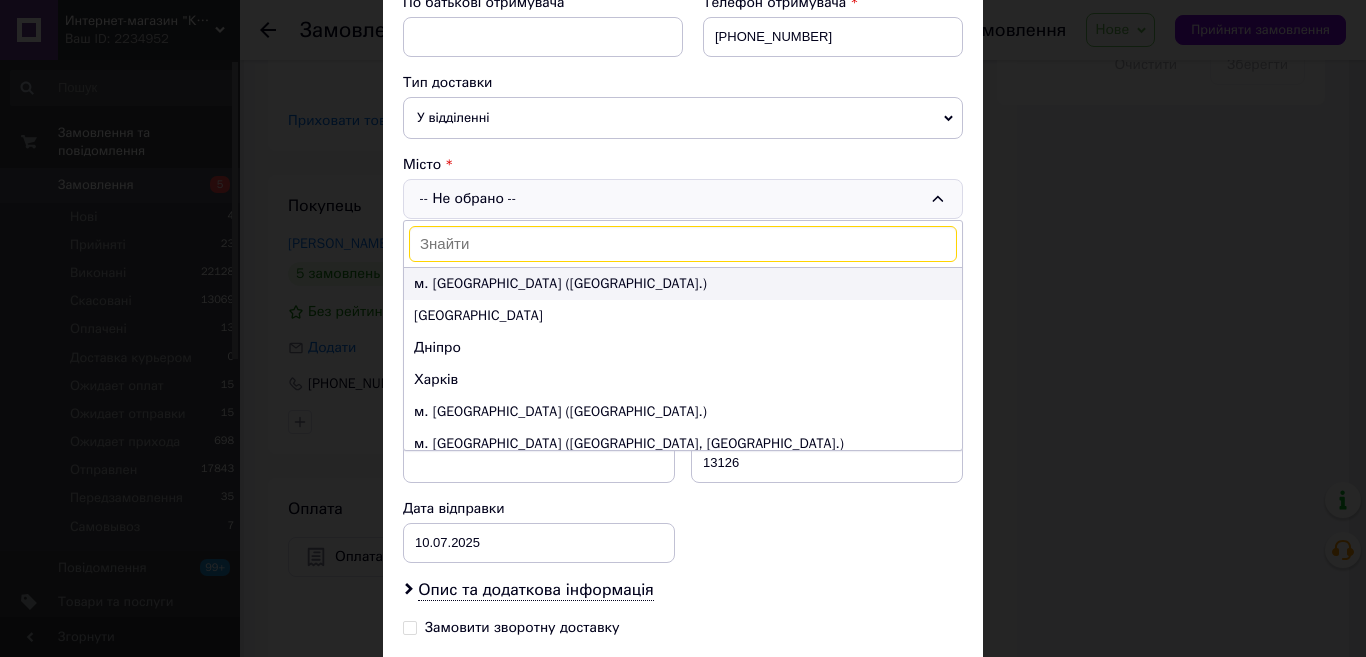 click on "м. [GEOGRAPHIC_DATA] ([GEOGRAPHIC_DATA].)" at bounding box center (683, 284) 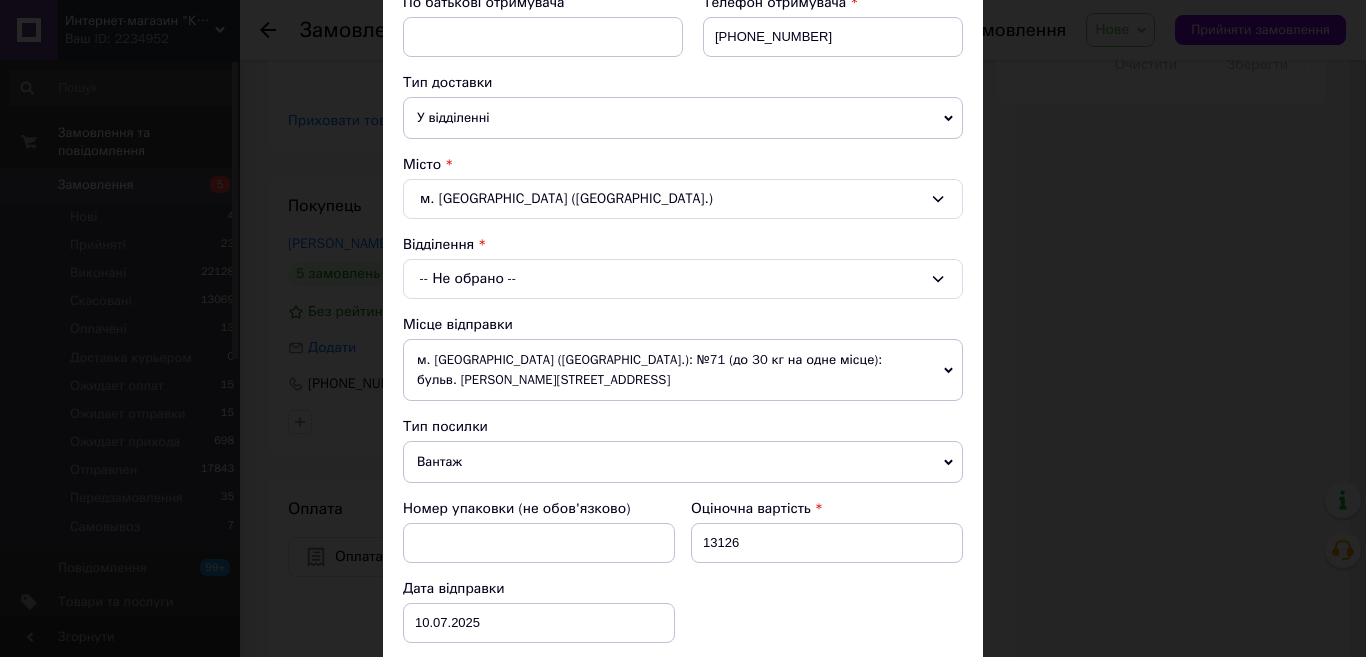 click on "-- Не обрано --" at bounding box center (683, 279) 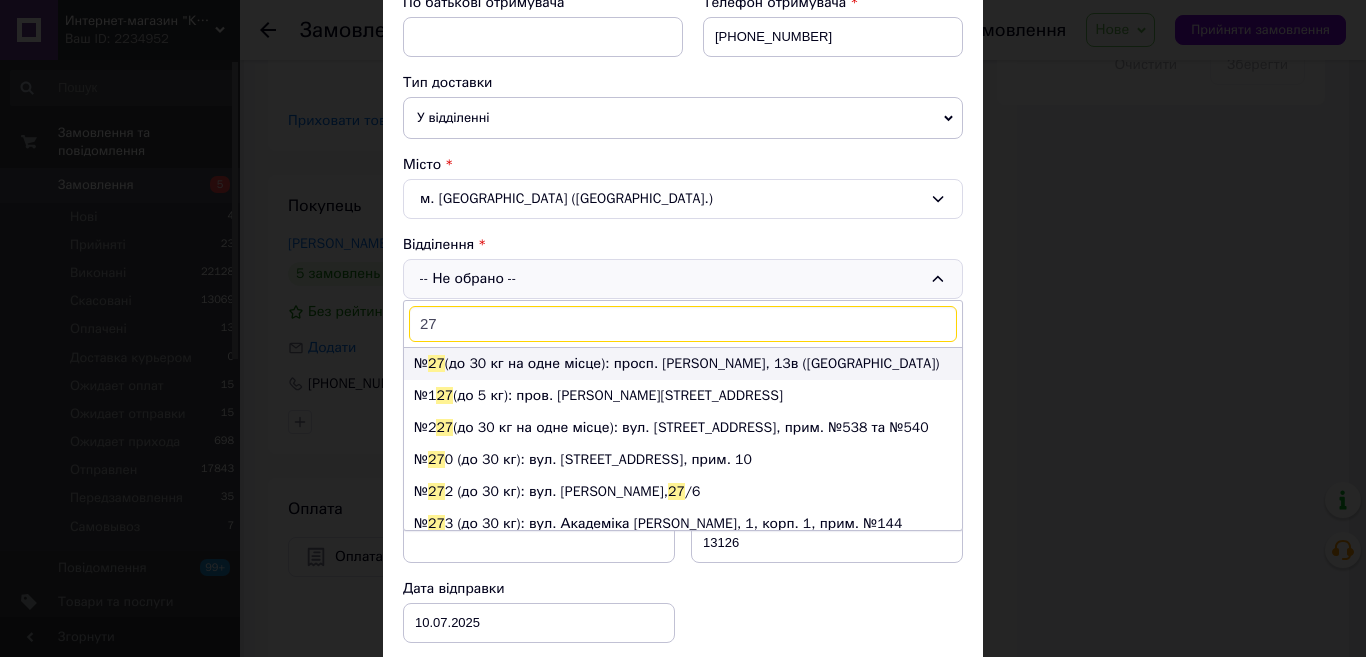 type on "27" 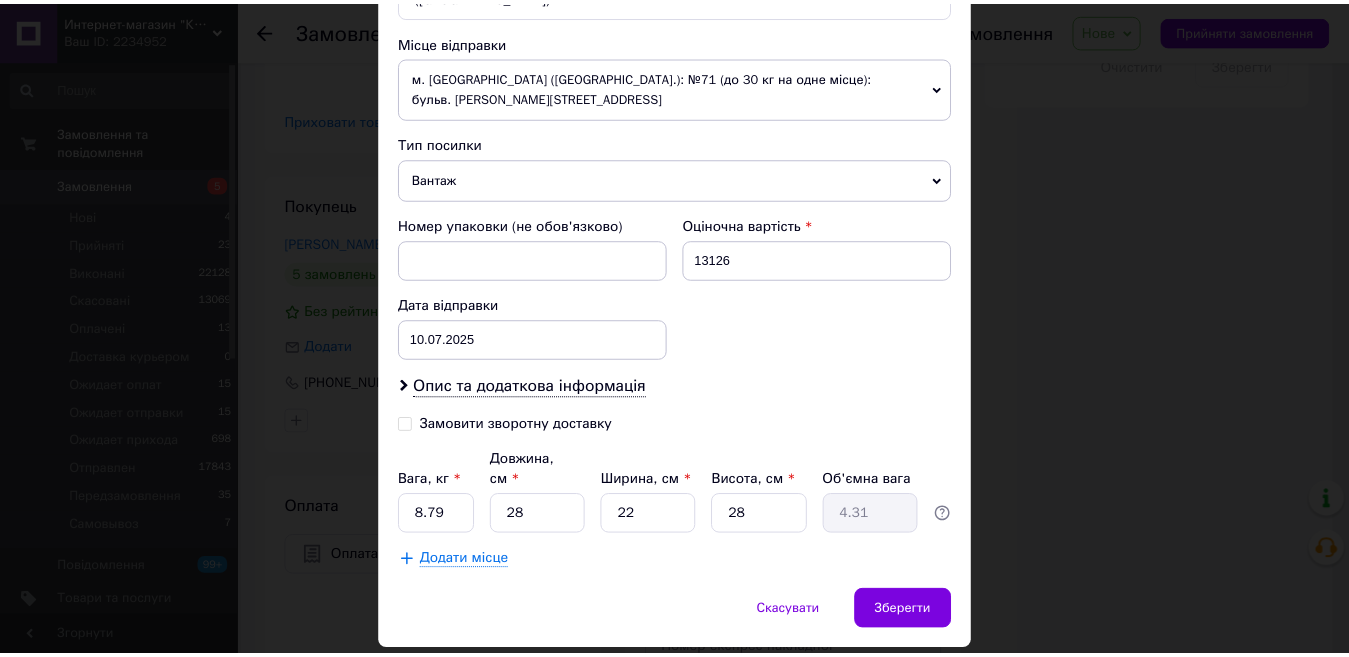 scroll, scrollTop: 707, scrollLeft: 0, axis: vertical 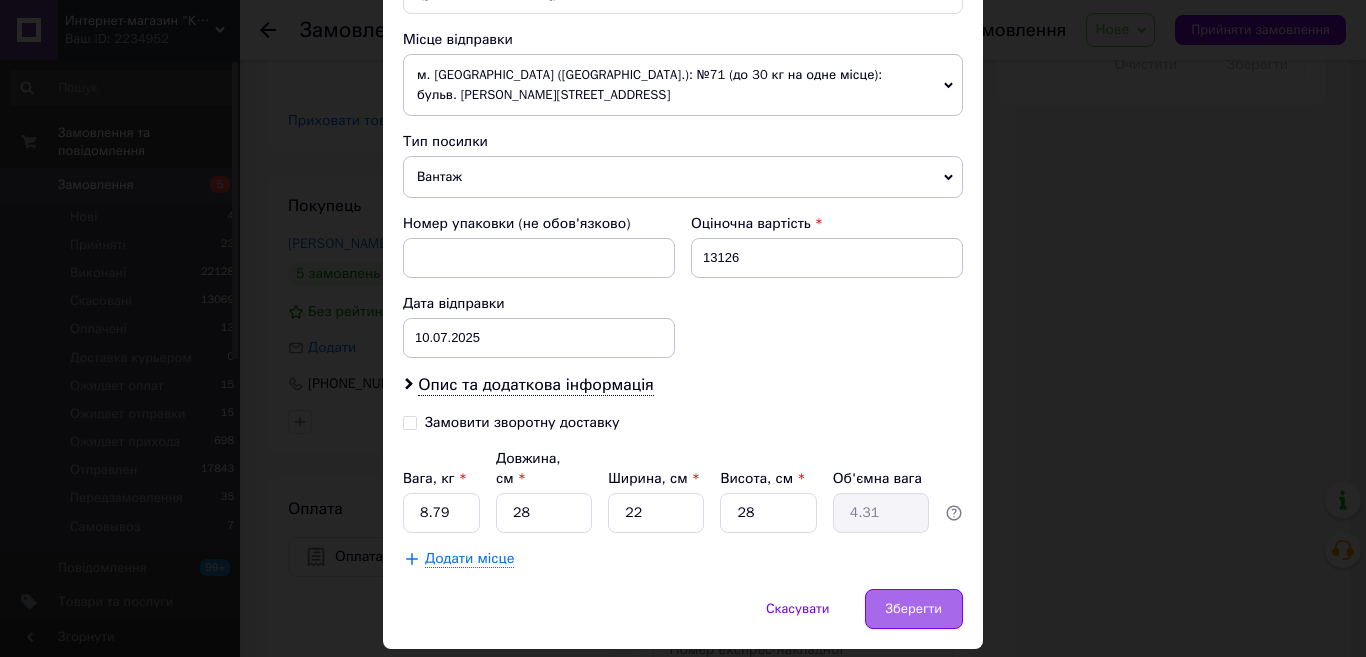 click on "Зберегти" at bounding box center (914, 609) 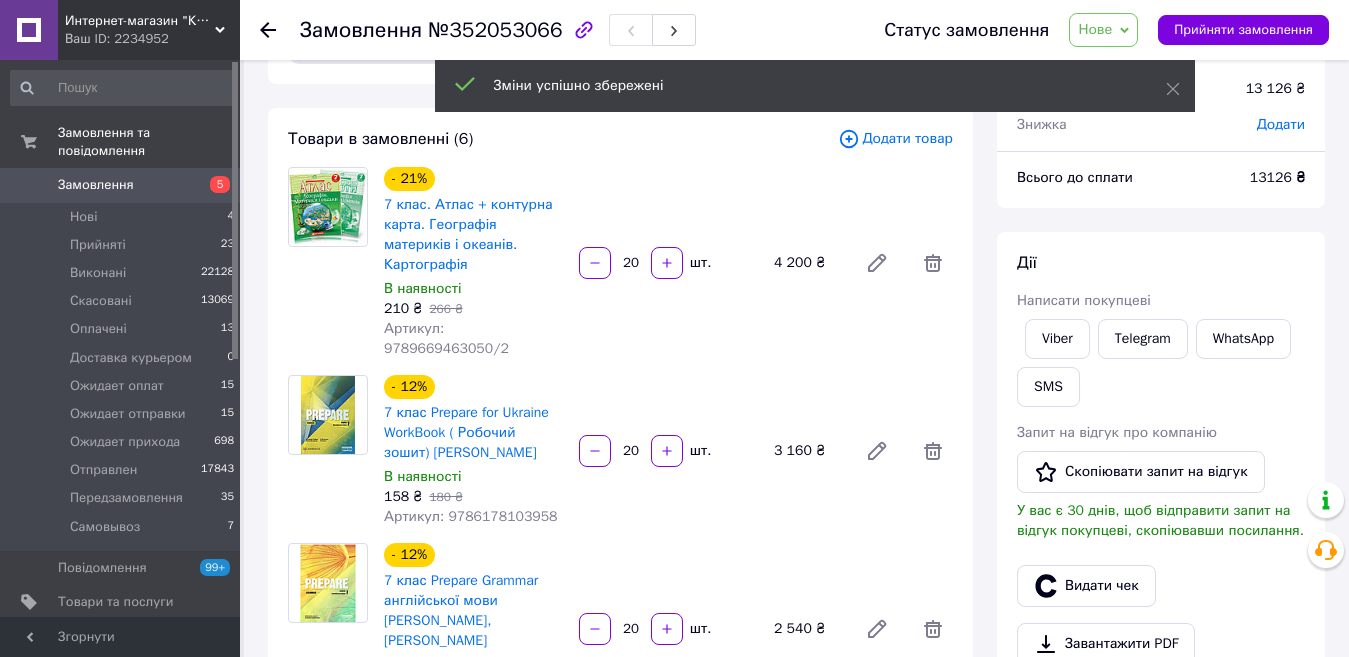 scroll, scrollTop: 28, scrollLeft: 0, axis: vertical 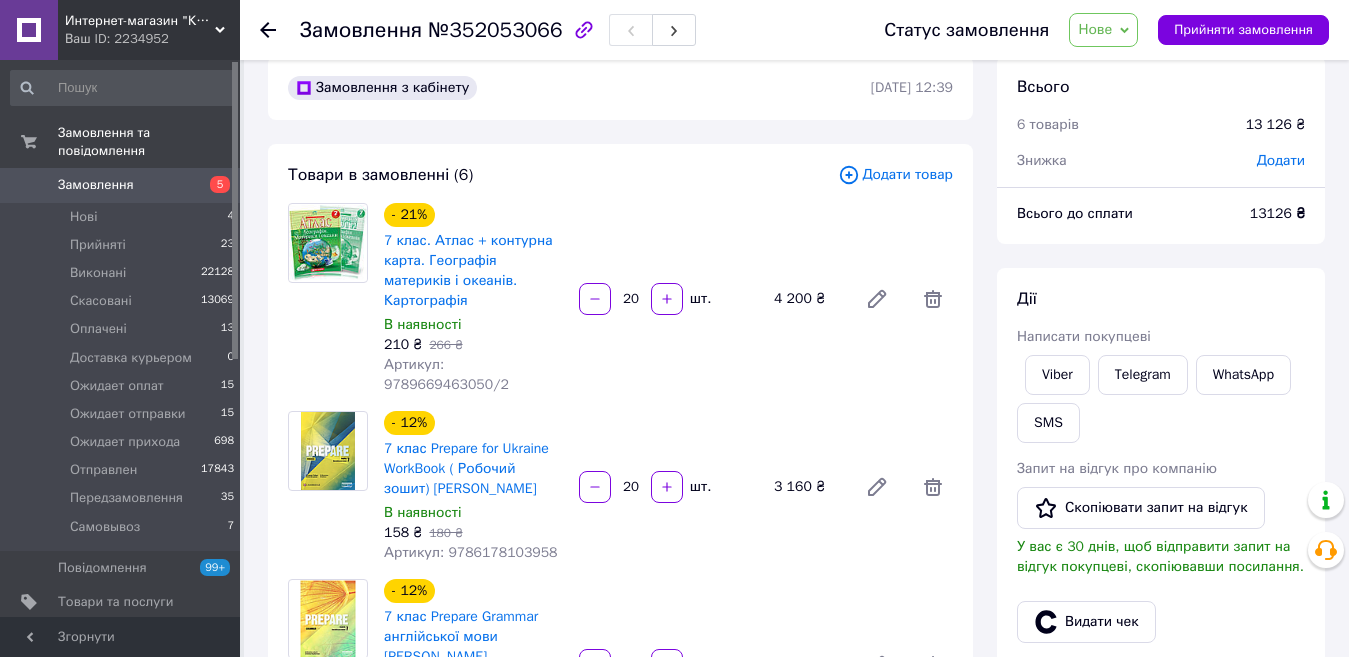 click on "Нове" at bounding box center (1095, 29) 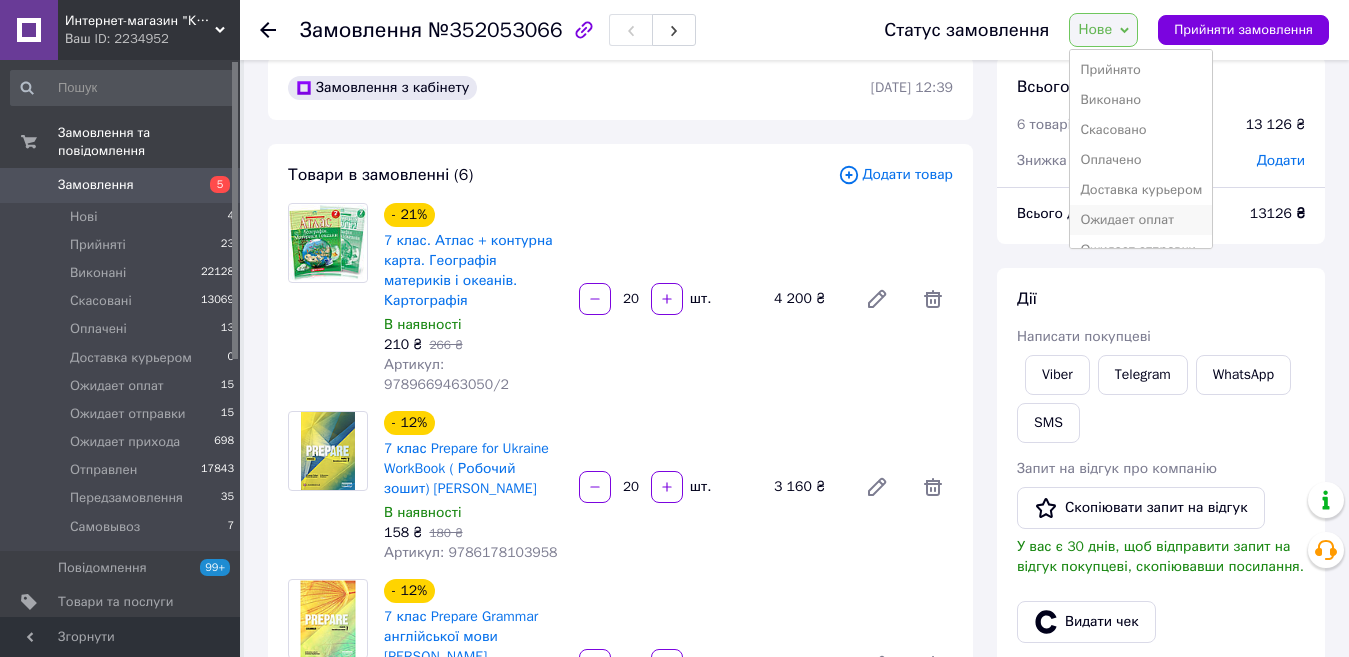 click on "Ожидает оплат" at bounding box center (1141, 220) 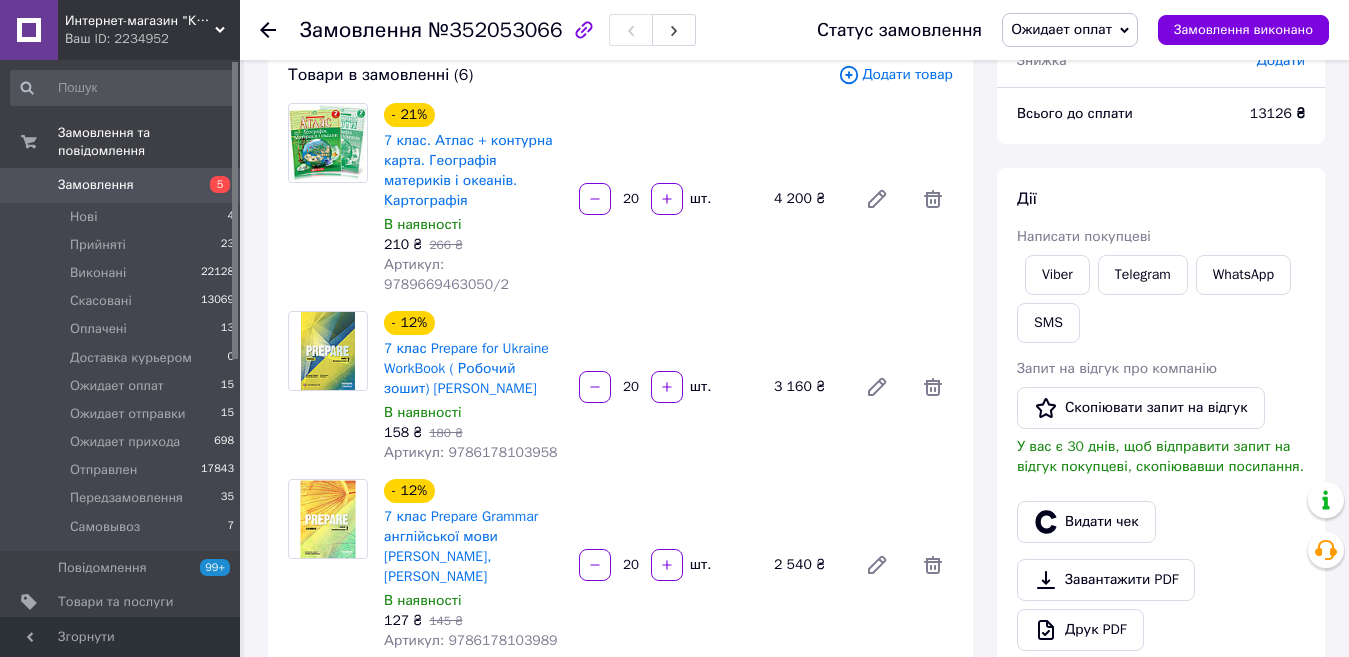 scroll, scrollTop: 0, scrollLeft: 0, axis: both 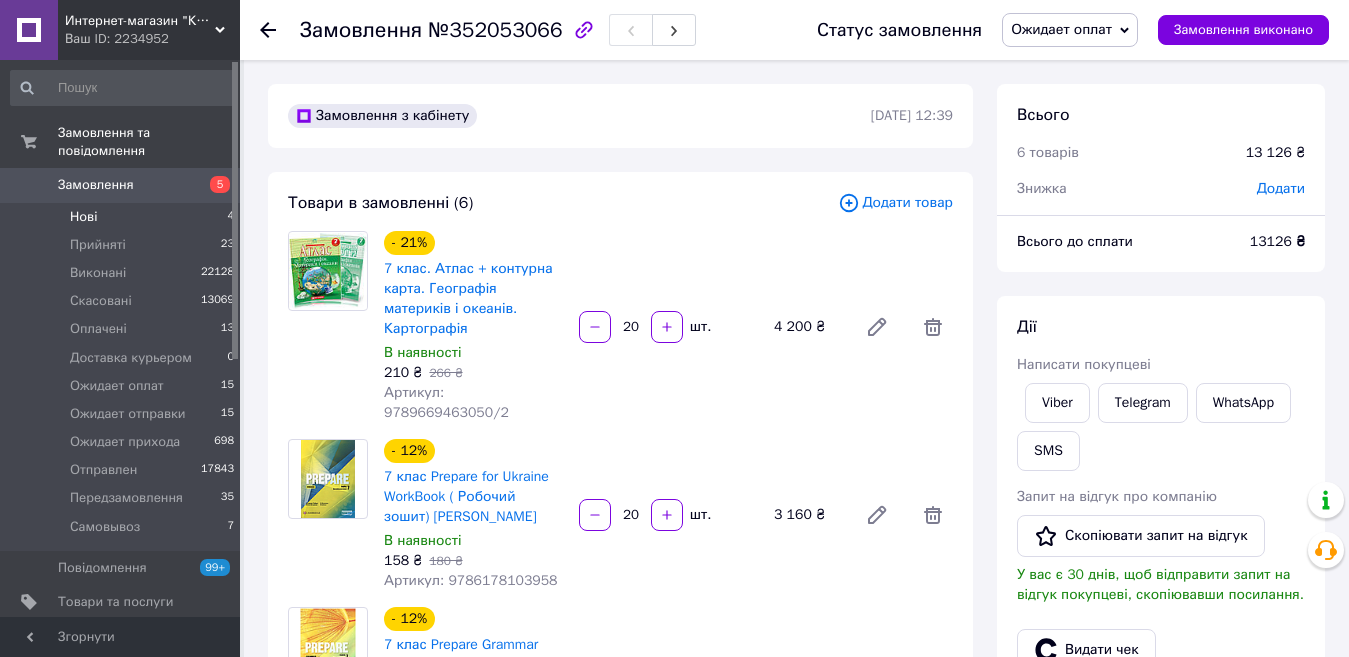 click on "Нові" at bounding box center [83, 217] 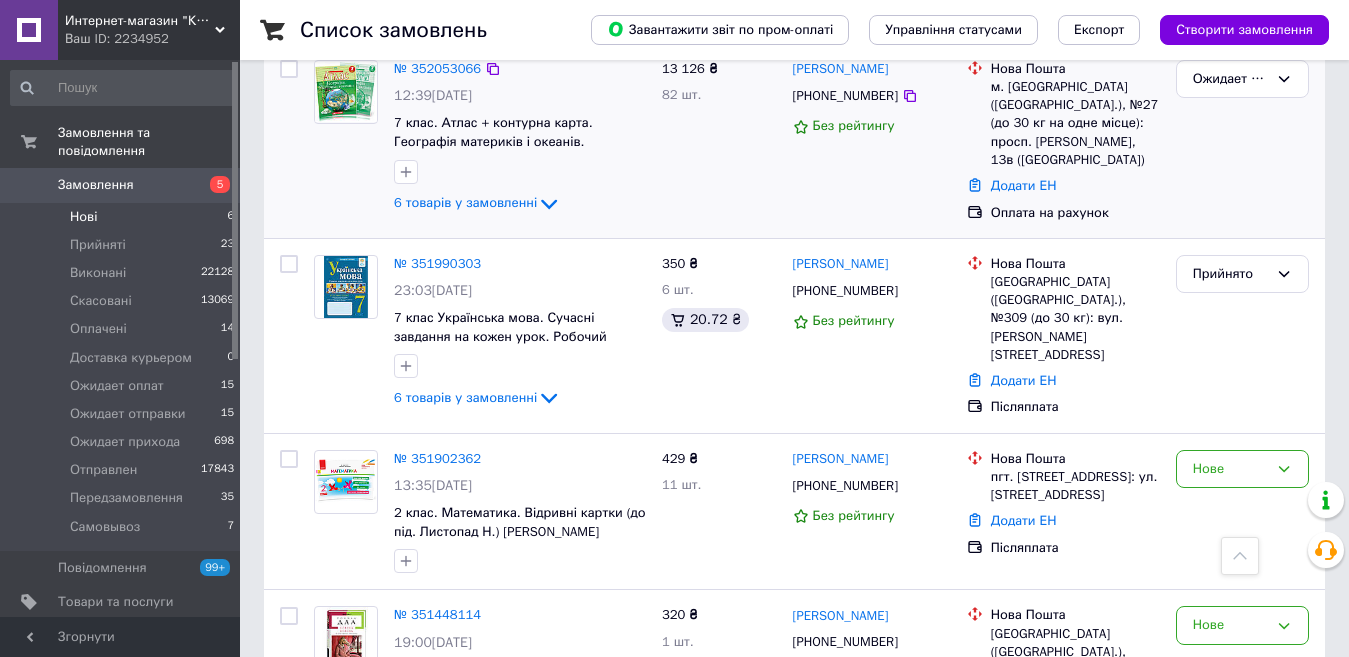 scroll, scrollTop: 600, scrollLeft: 0, axis: vertical 